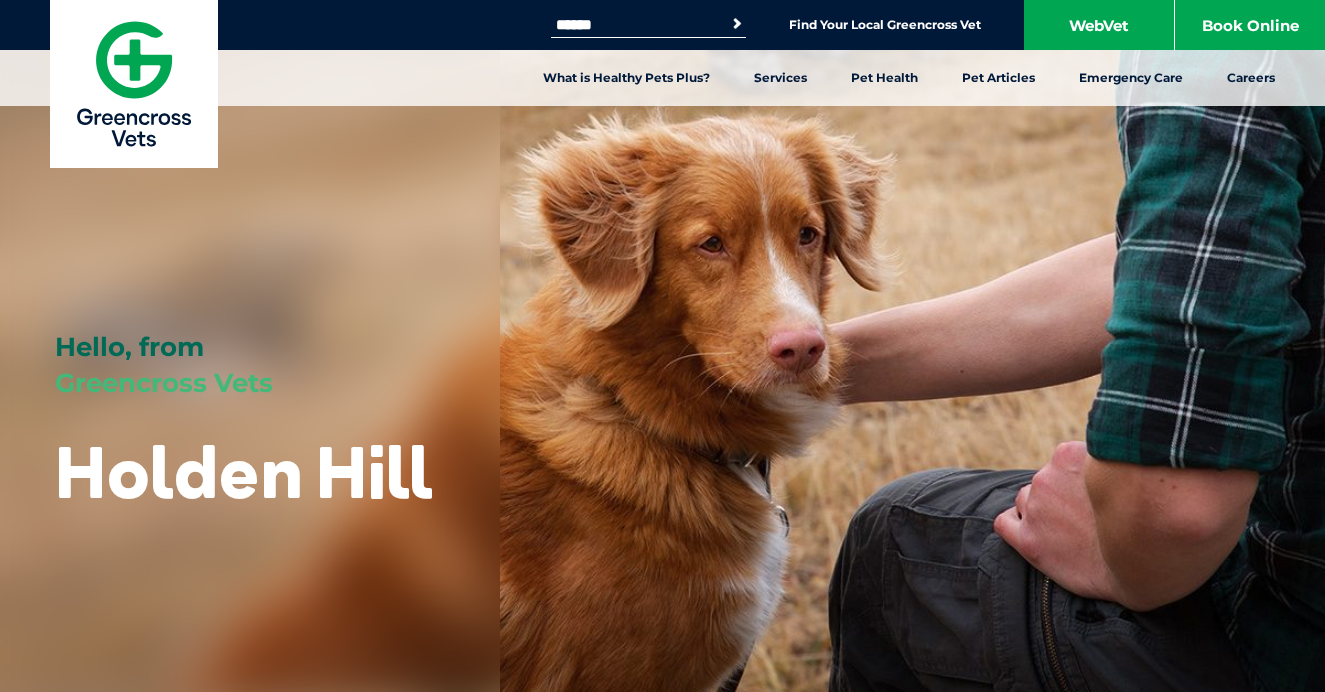 scroll, scrollTop: 0, scrollLeft: 0, axis: both 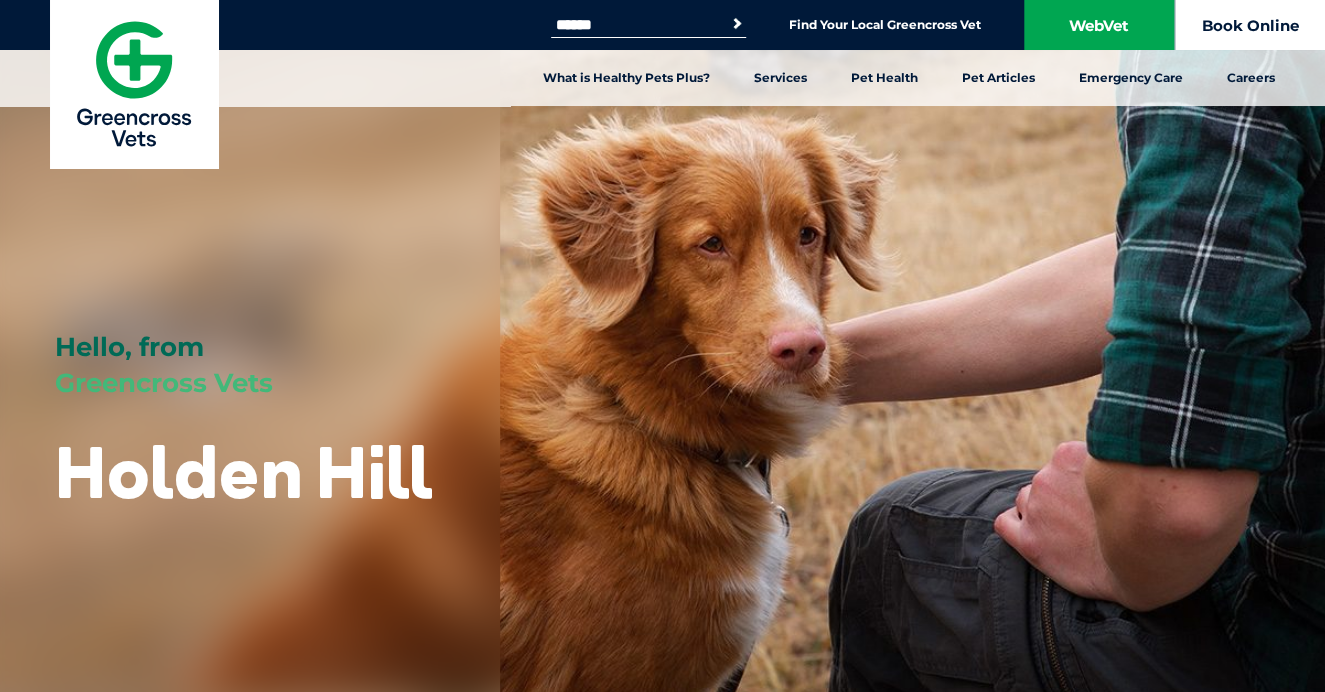 click on "Book Online" at bounding box center [1250, 25] 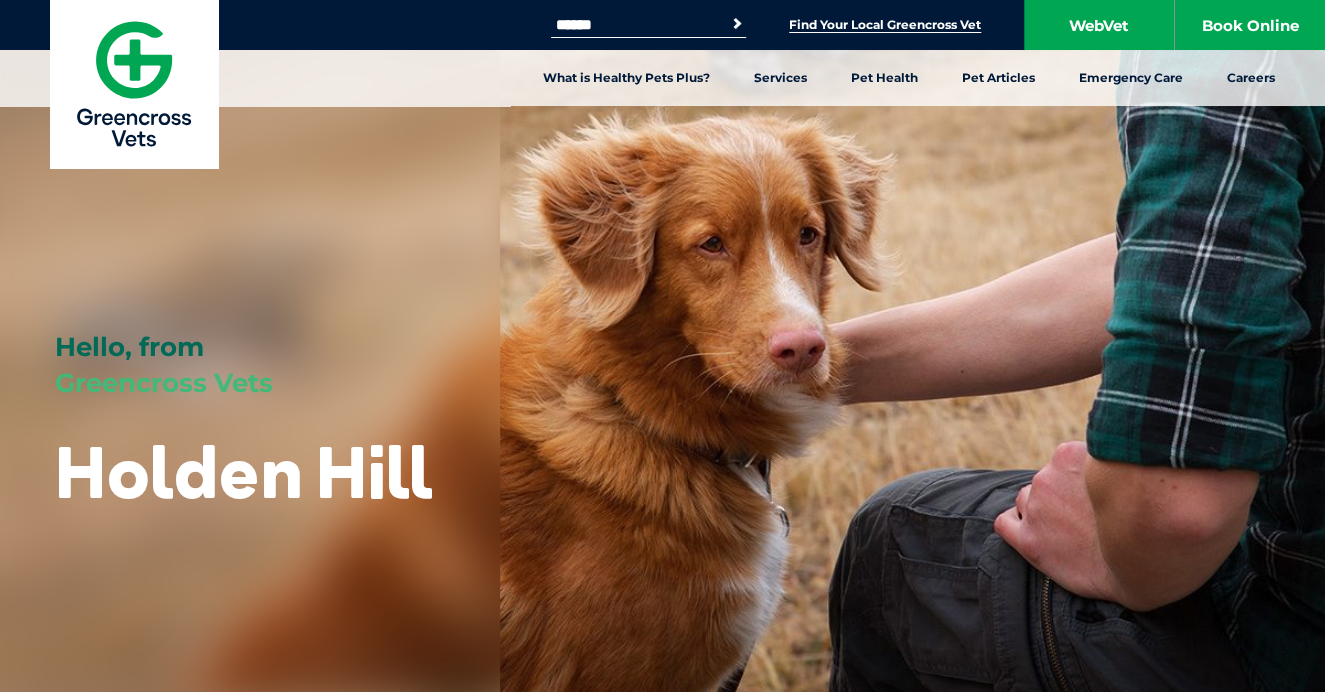 click on "Find Your Local Greencross Vet" at bounding box center (885, 25) 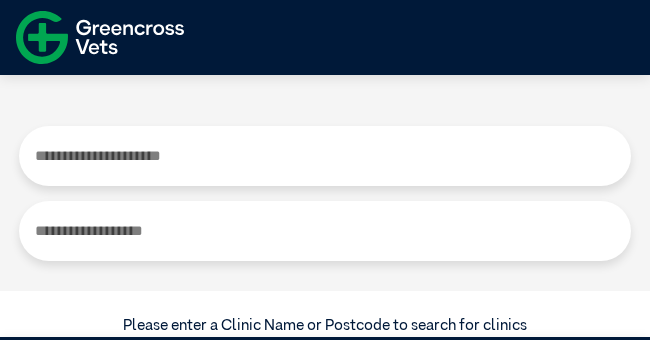 scroll, scrollTop: 0, scrollLeft: 0, axis: both 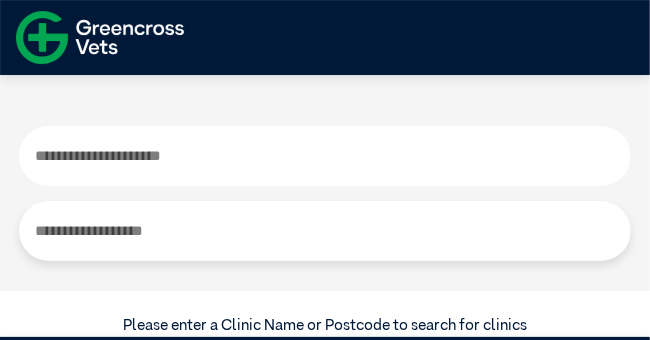 click at bounding box center (324, 156) 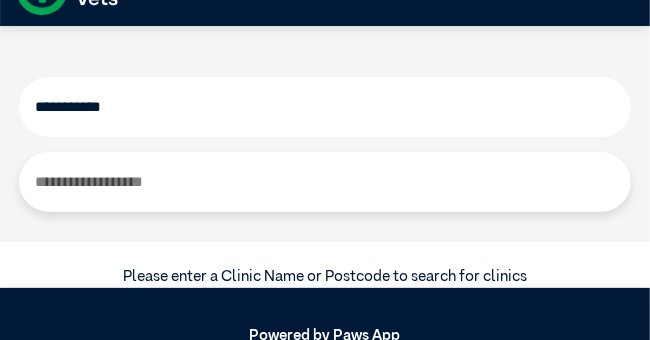 scroll, scrollTop: 0, scrollLeft: 0, axis: both 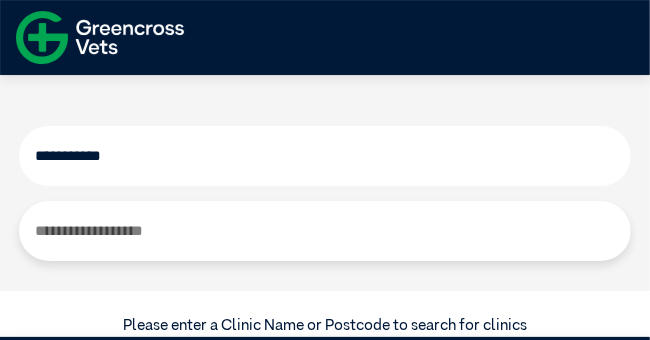 type on "**********" 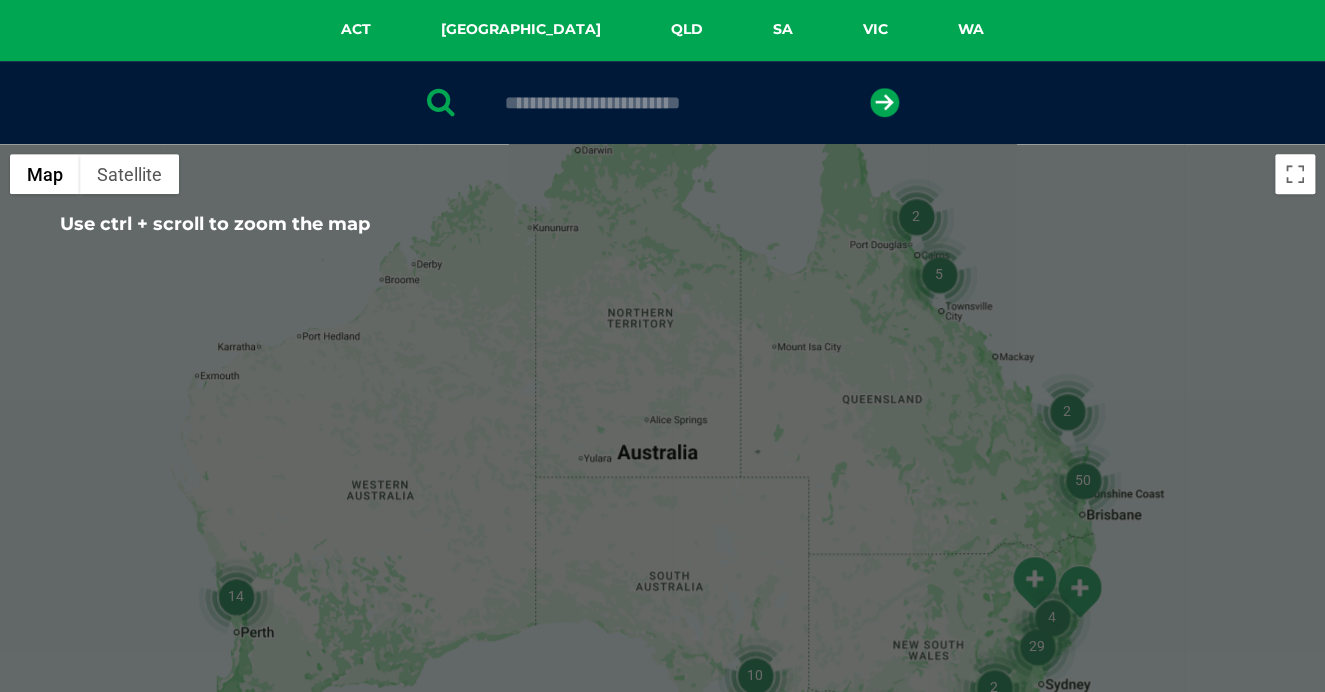 scroll, scrollTop: 440, scrollLeft: 0, axis: vertical 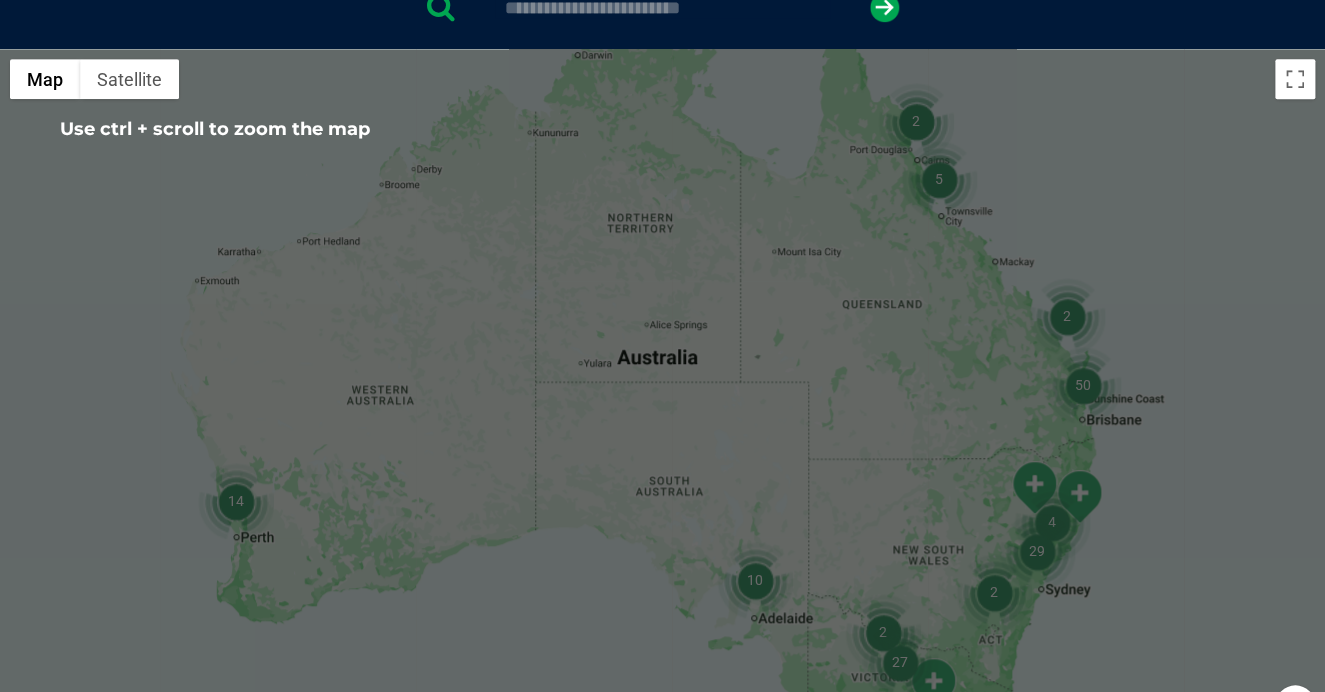 click at bounding box center (662, 435) 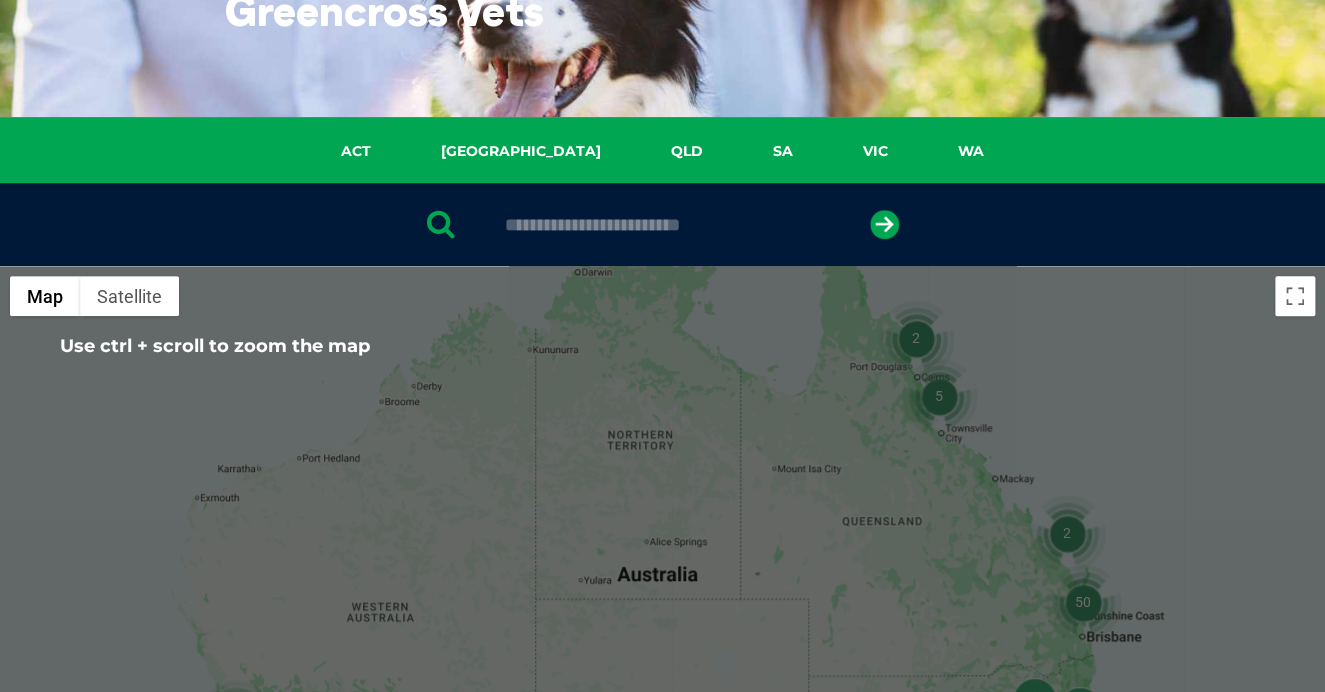scroll, scrollTop: 220, scrollLeft: 0, axis: vertical 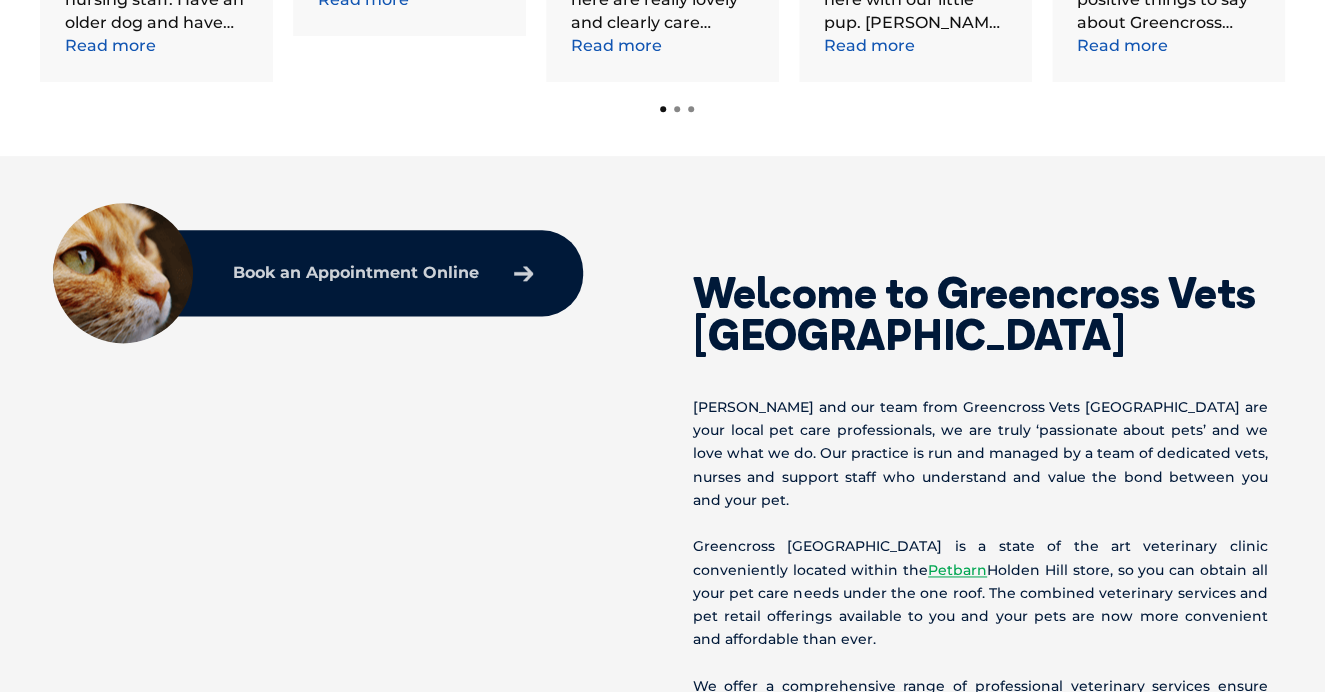 click at bounding box center (523, 273) 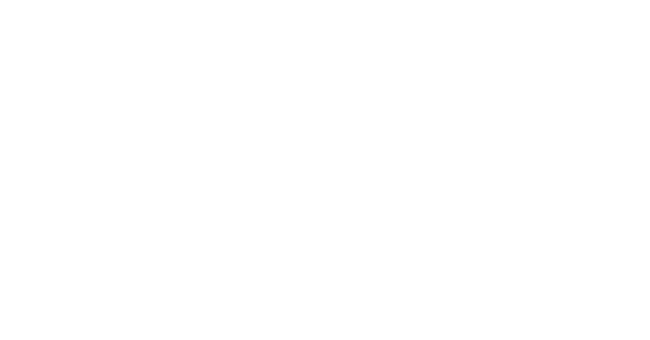 scroll, scrollTop: 0, scrollLeft: 0, axis: both 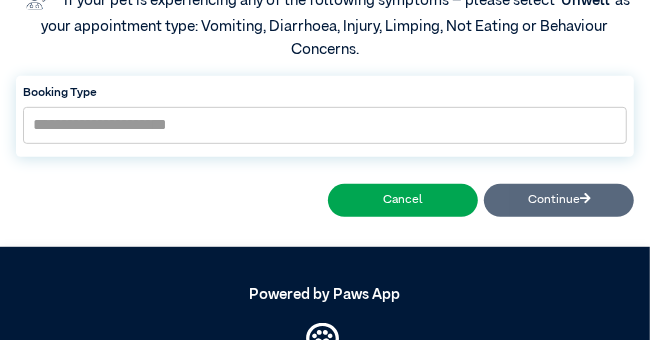 click on "Cancel
Continue" at bounding box center (325, 200) 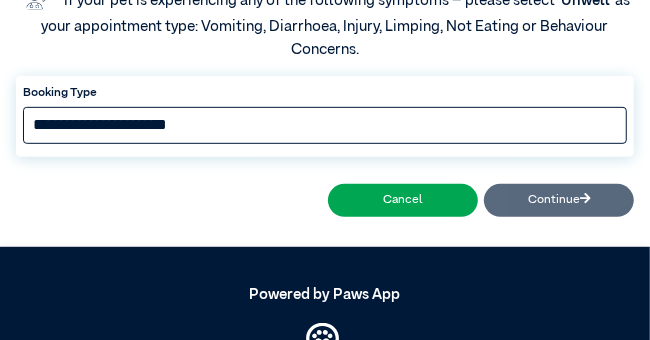 click on "**********" at bounding box center (325, 126) 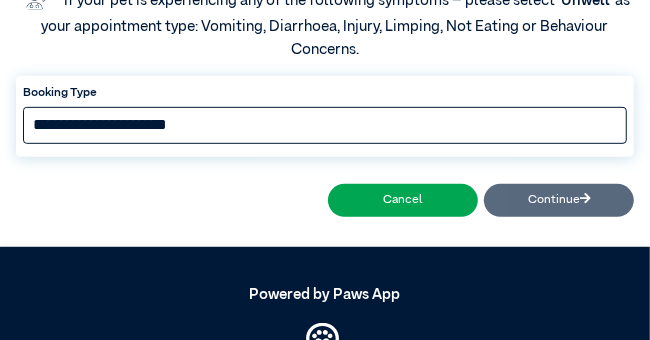 click on "**********" at bounding box center [325, 126] 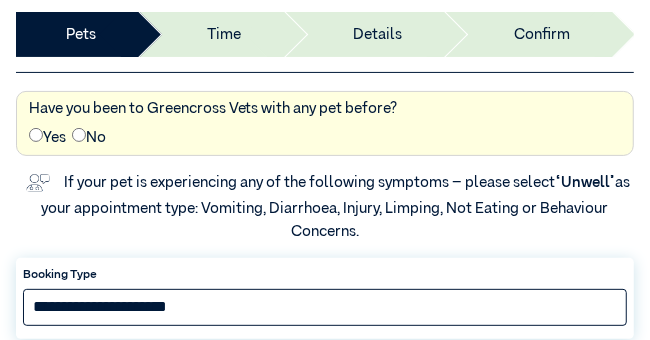 scroll, scrollTop: 108, scrollLeft: 0, axis: vertical 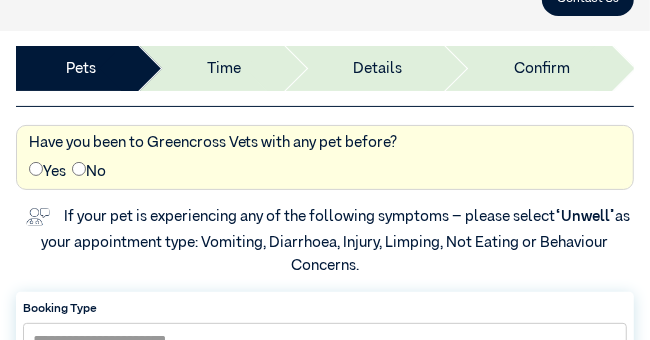 click on "Time" at bounding box center (209, 68) 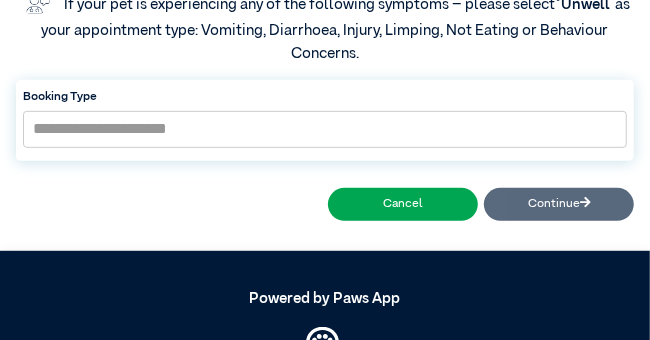 scroll, scrollTop: 324, scrollLeft: 0, axis: vertical 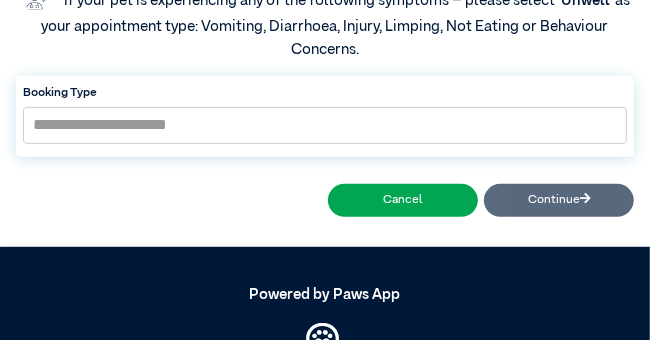 click on "Cancel
Continue" at bounding box center (325, 200) 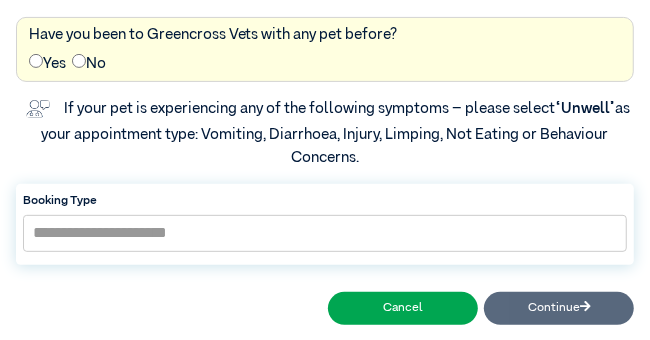 click on "“Unwell”" at bounding box center (586, 108) 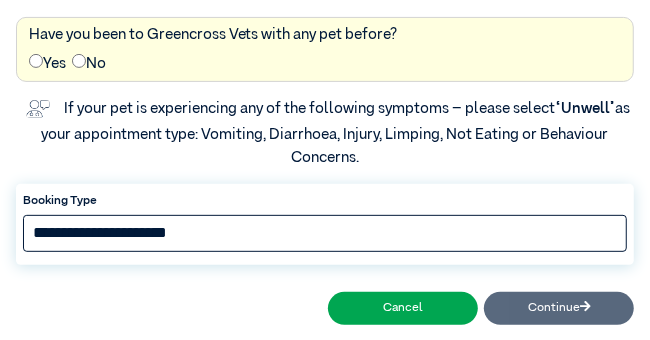click on "**********" at bounding box center (325, 234) 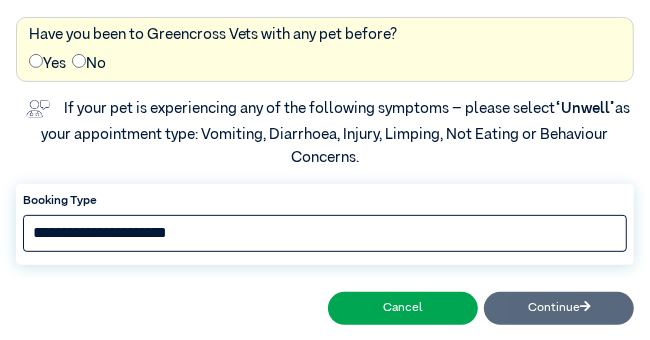 select on "*****" 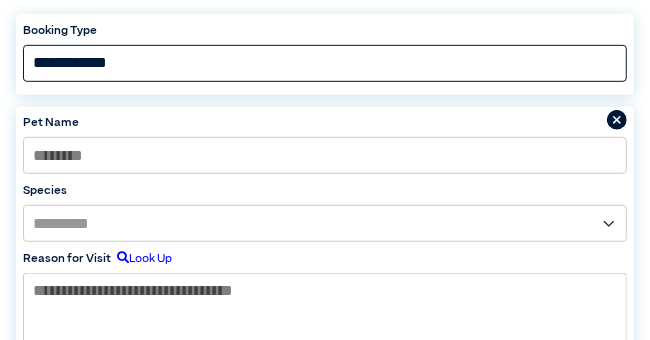 scroll, scrollTop: 384, scrollLeft: 0, axis: vertical 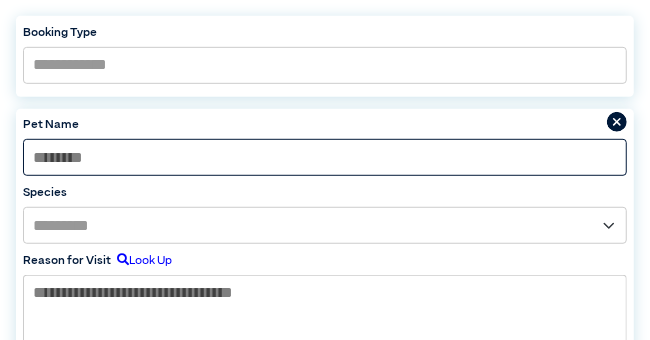 click at bounding box center [325, 158] 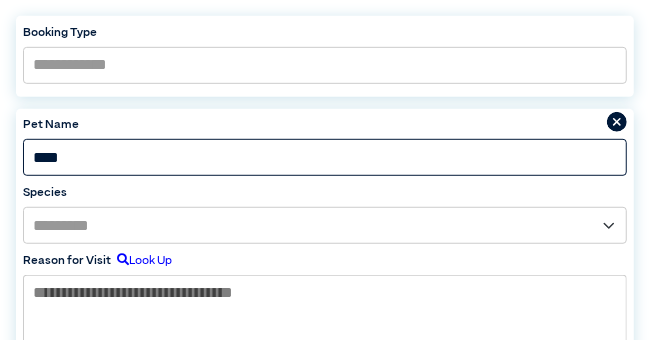 type on "****" 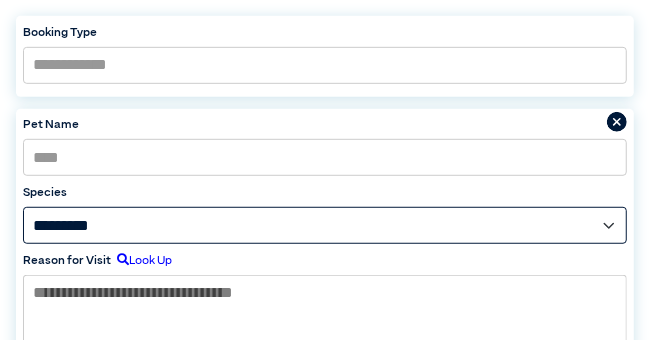 click on "**********" at bounding box center (325, 226) 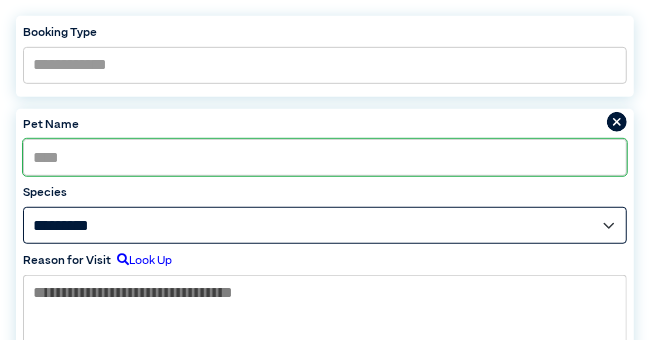 select on "*****" 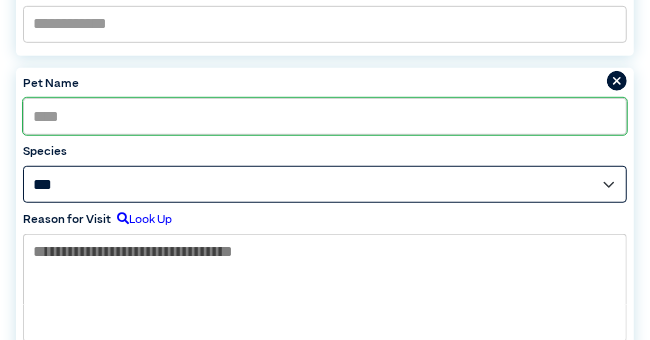 scroll, scrollTop: 492, scrollLeft: 0, axis: vertical 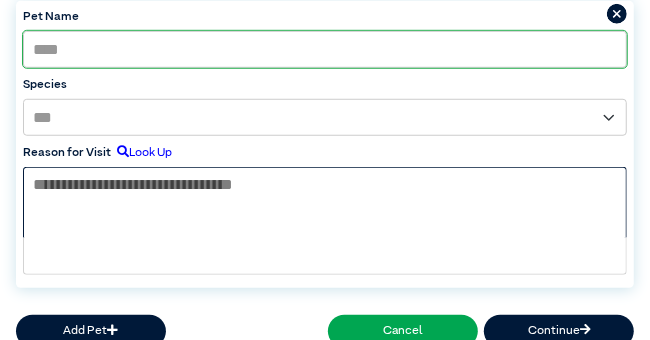 click at bounding box center (325, 202) 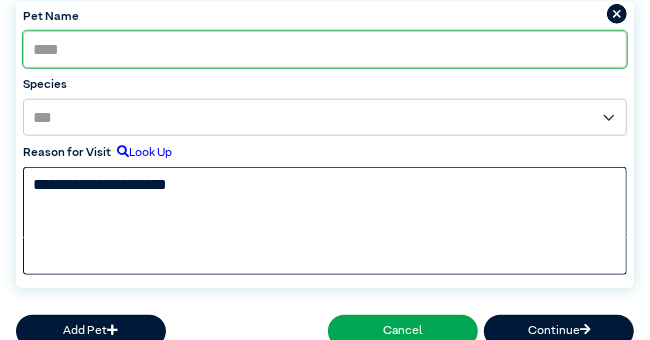click on "**********" at bounding box center (325, 202) 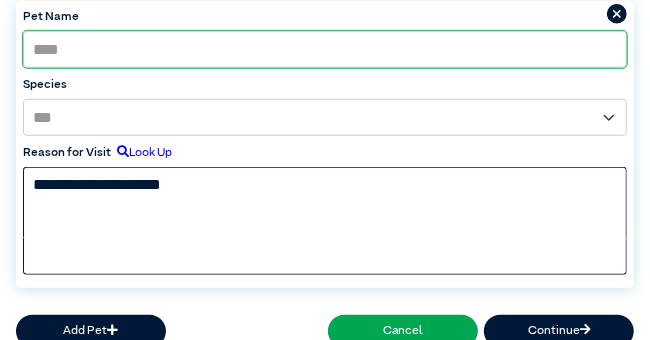 click on "**********" at bounding box center (325, 202) 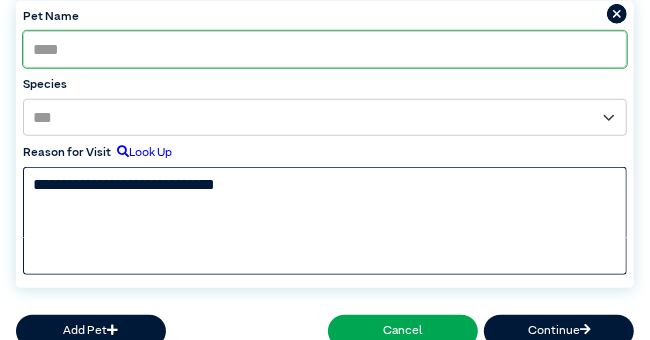 click on "**********" at bounding box center [325, 202] 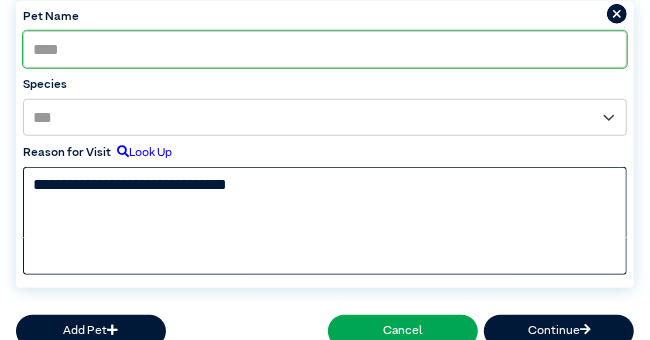 click on "**********" at bounding box center (325, 202) 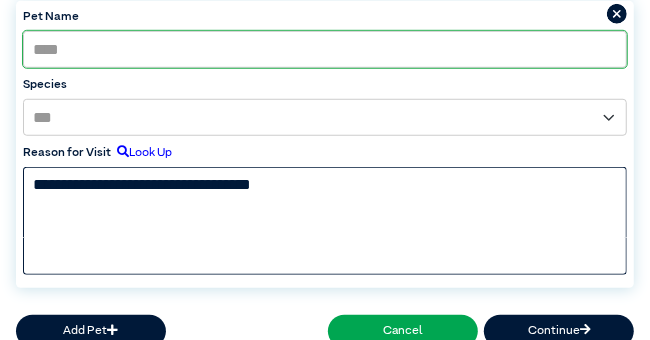click on "**********" at bounding box center (325, 202) 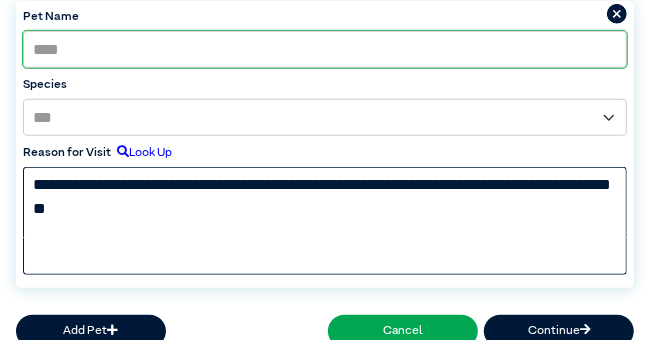 click on "**********" at bounding box center [325, 202] 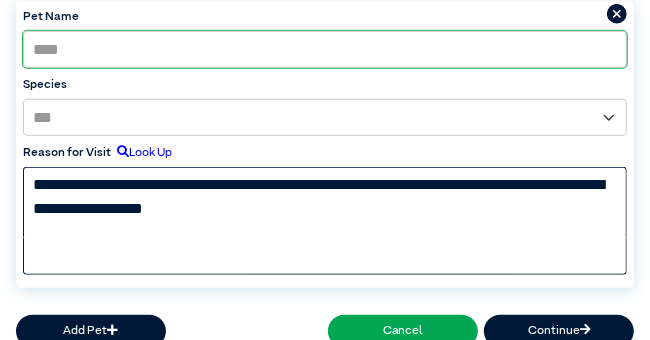click on "**********" at bounding box center (325, 202) 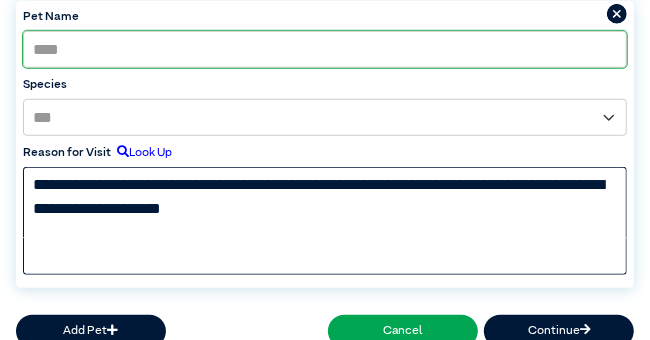 click on "**********" at bounding box center (325, 202) 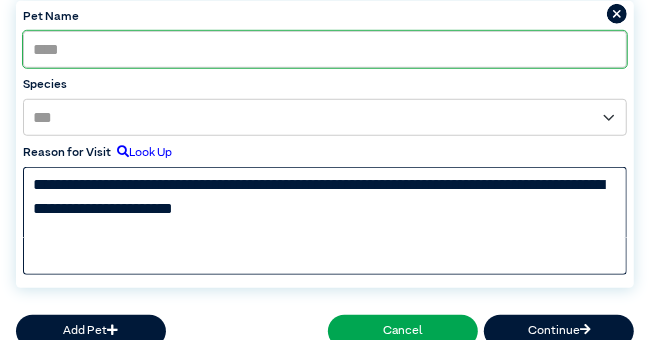 click on "**********" at bounding box center [325, 202] 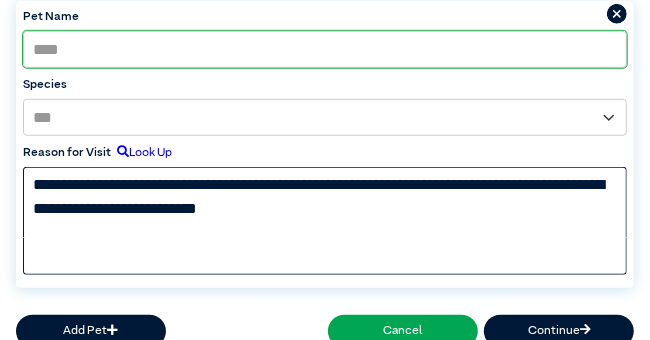 click on "**********" at bounding box center [325, 202] 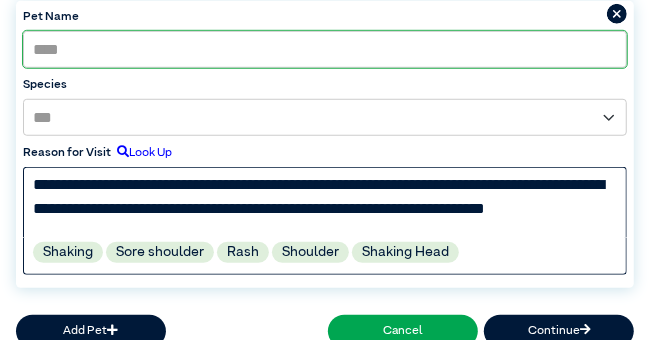 scroll, scrollTop: 5, scrollLeft: 0, axis: vertical 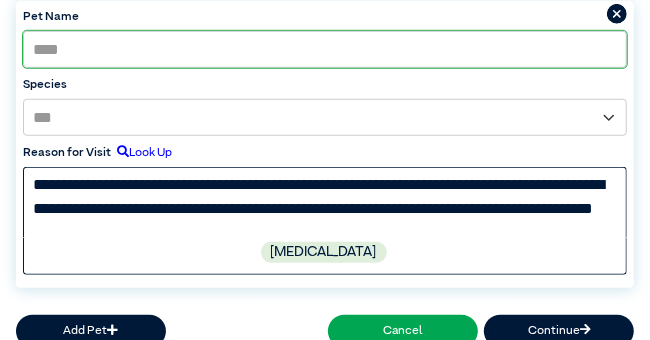 click on "**********" at bounding box center [325, 202] 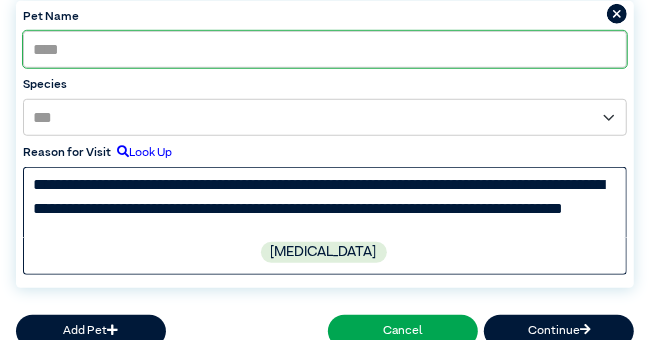 click on "**********" at bounding box center (325, 202) 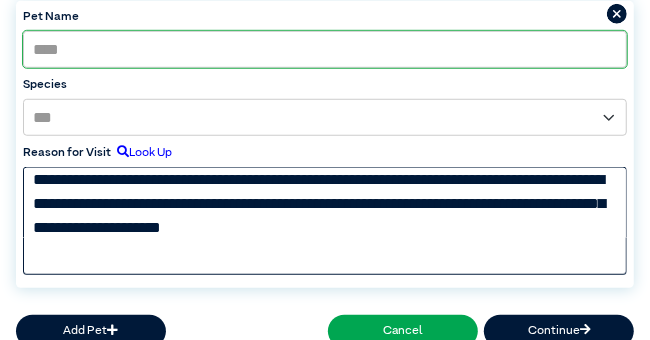 click on "**********" at bounding box center (325, 202) 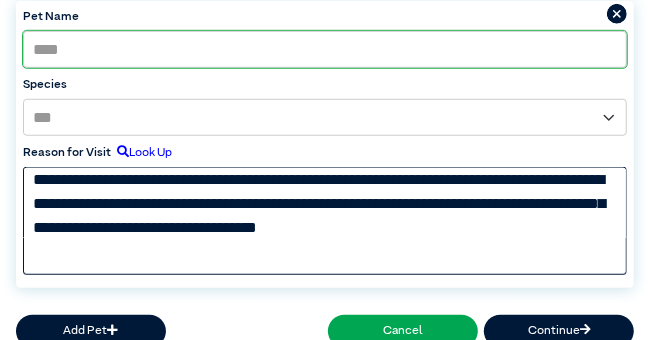 click on "**********" at bounding box center [325, 202] 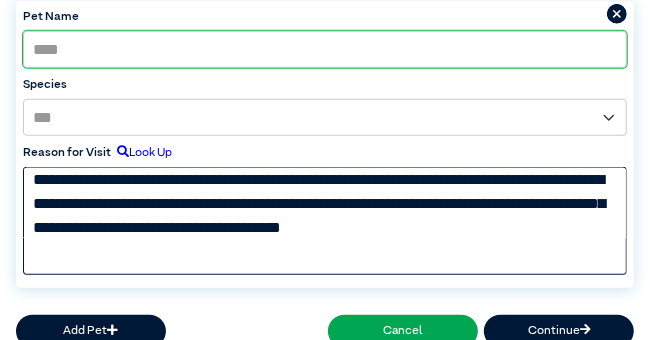 click on "**********" at bounding box center [325, 202] 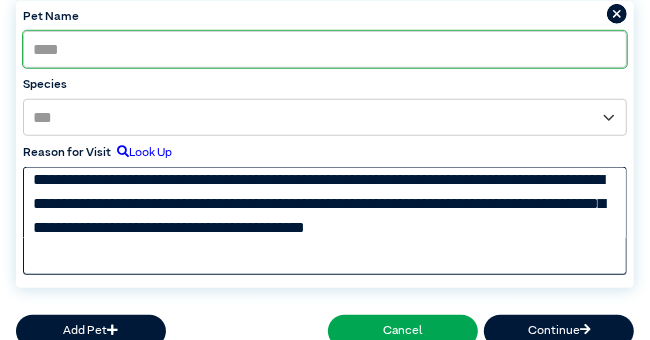 click on "**********" at bounding box center [325, 202] 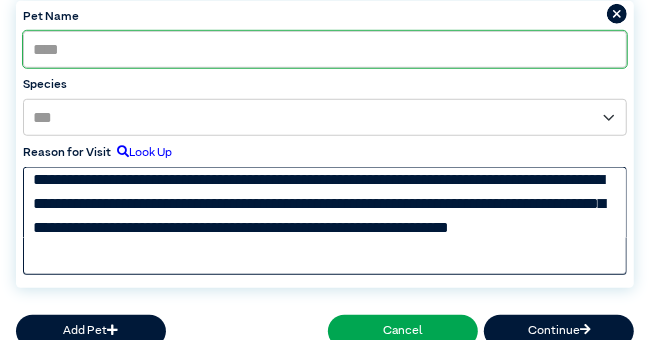 click on "**********" at bounding box center (325, 202) 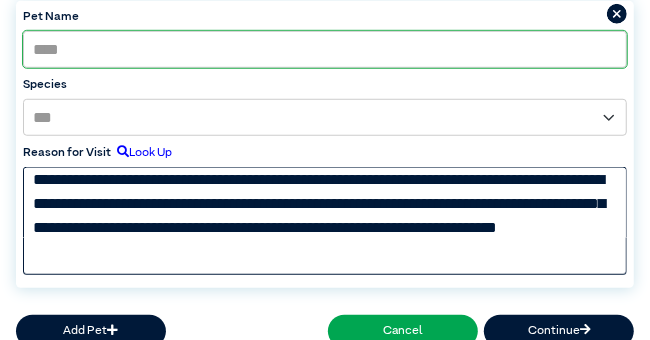 click on "**********" at bounding box center (325, 202) 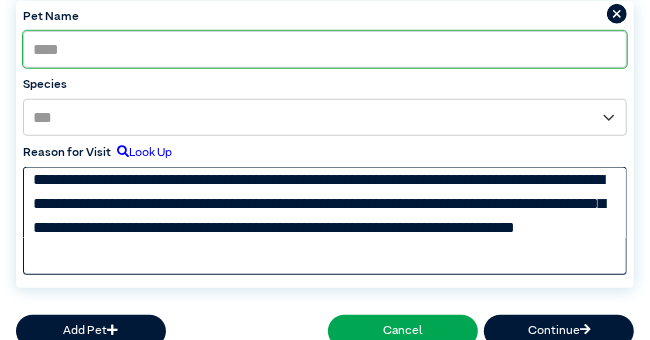 click on "**********" at bounding box center (325, 202) 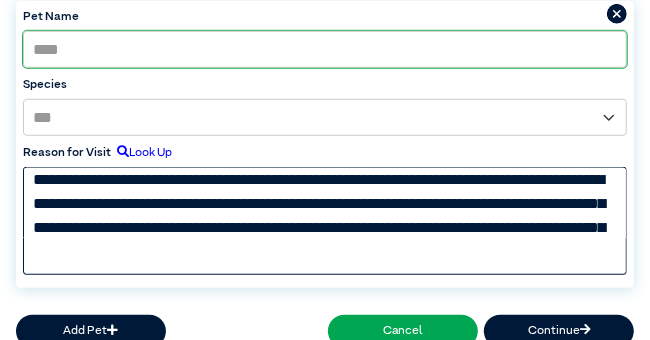 click on "**********" at bounding box center (325, 202) 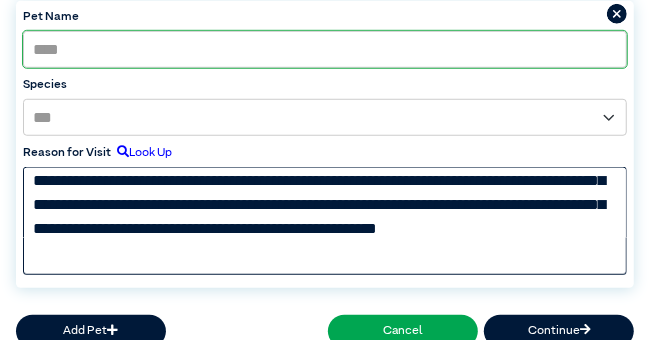 click on "**********" at bounding box center [325, 202] 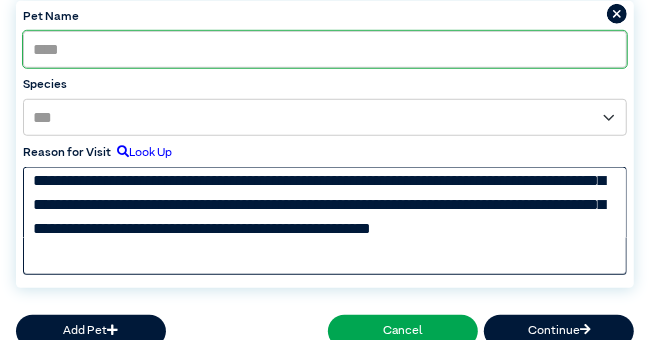 click on "**********" at bounding box center (325, 202) 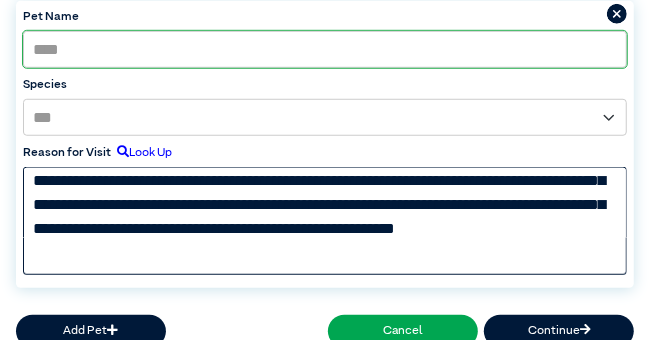 click on "**********" at bounding box center [325, 202] 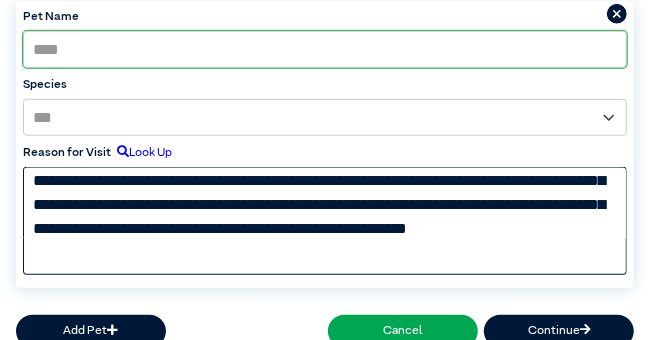 click on "**********" at bounding box center (325, 202) 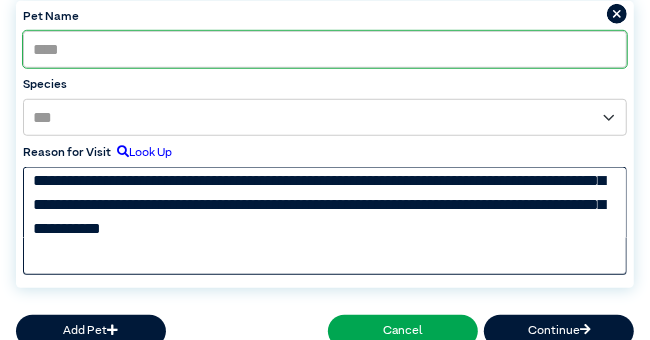 click on "**********" at bounding box center (325, 202) 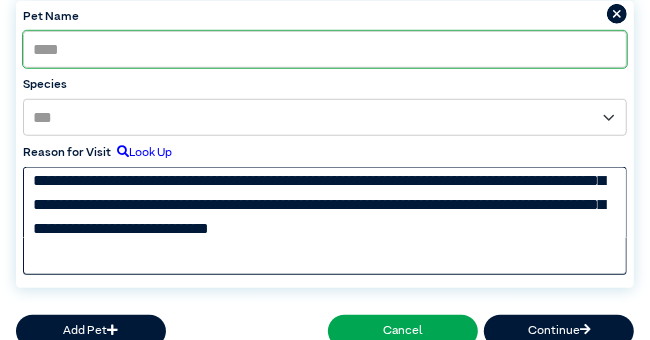 click on "**********" at bounding box center (325, 202) 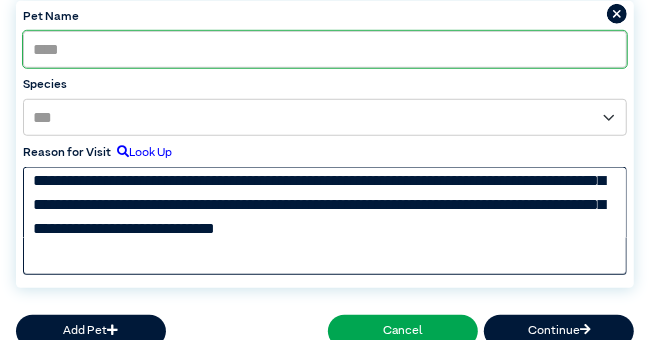 click on "**********" at bounding box center [325, 202] 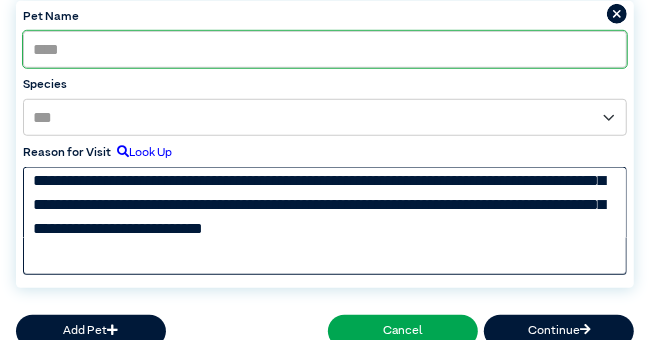 click on "**********" at bounding box center (325, 202) 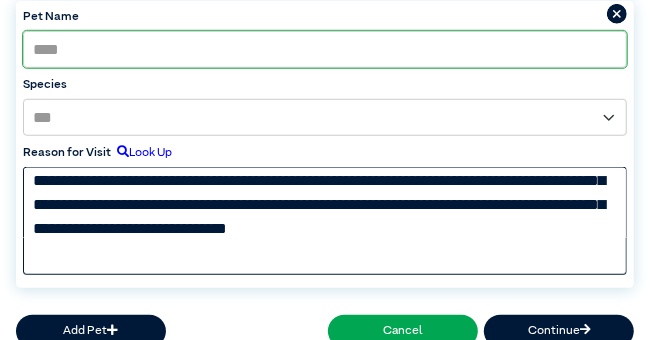 click on "**********" at bounding box center [325, 202] 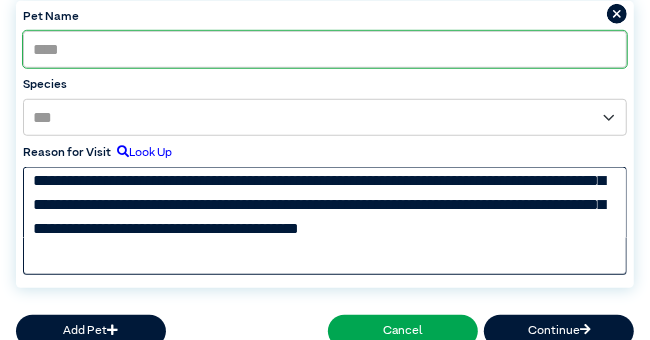 click on "**********" at bounding box center [325, 202] 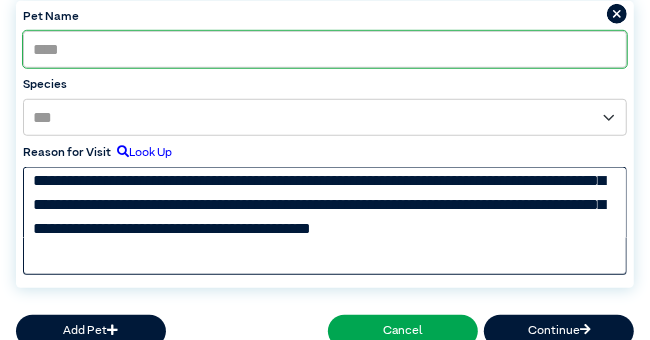 scroll, scrollTop: 53, scrollLeft: 0, axis: vertical 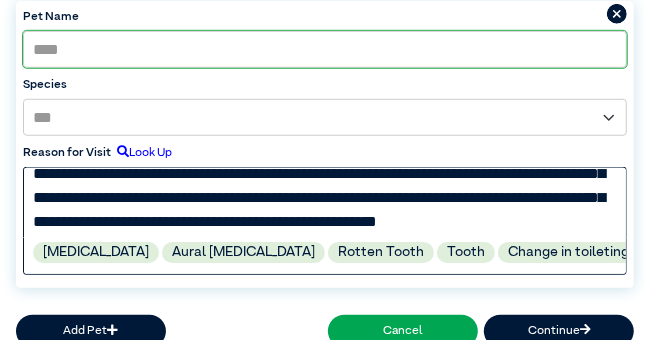 click on "**********" at bounding box center (325, 202) 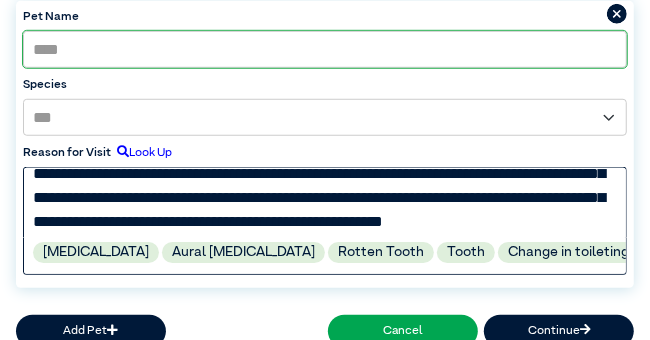 click on "**********" at bounding box center (325, 202) 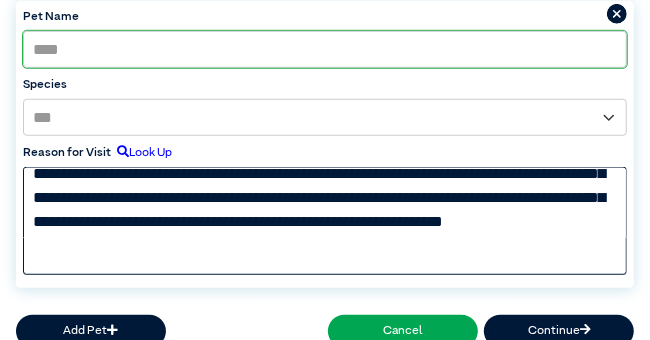 click on "**********" at bounding box center [325, 202] 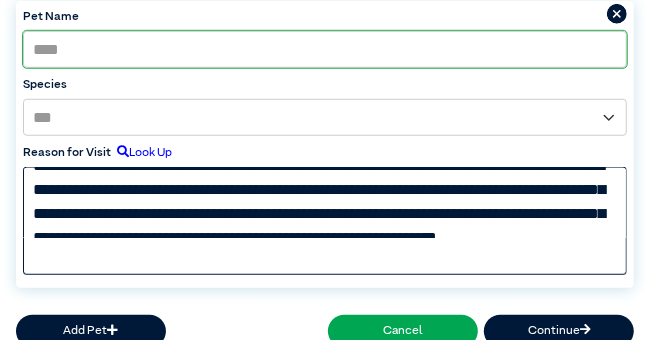scroll, scrollTop: 0, scrollLeft: 0, axis: both 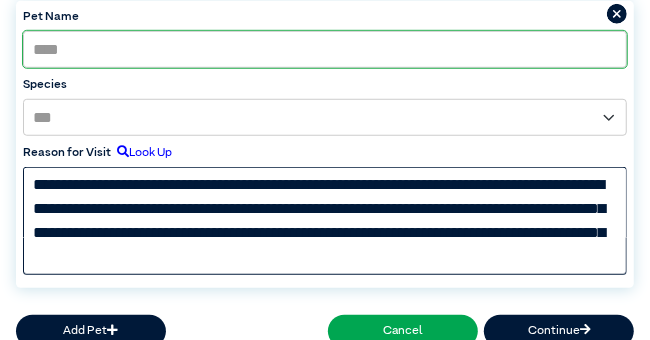 click on "**********" at bounding box center [325, 202] 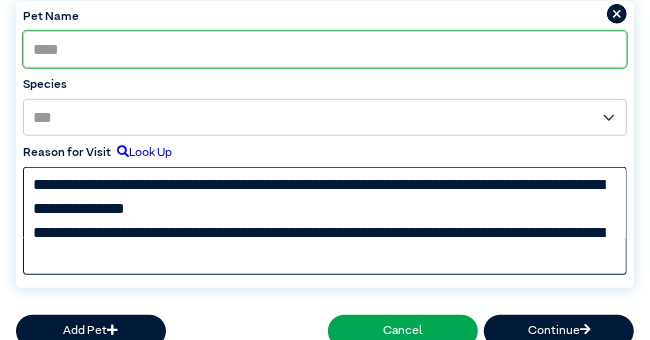 scroll, scrollTop: 5, scrollLeft: 0, axis: vertical 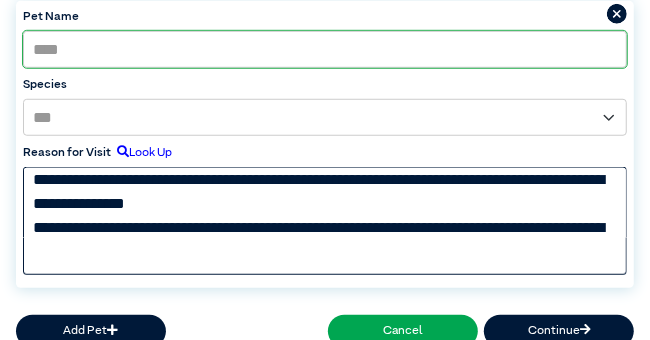 click on "**********" at bounding box center [325, 202] 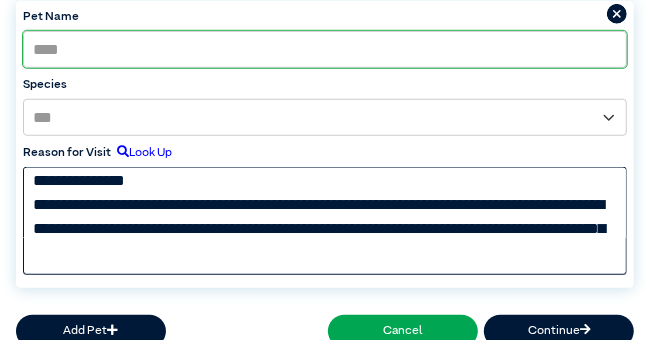 click on "**********" at bounding box center [325, 202] 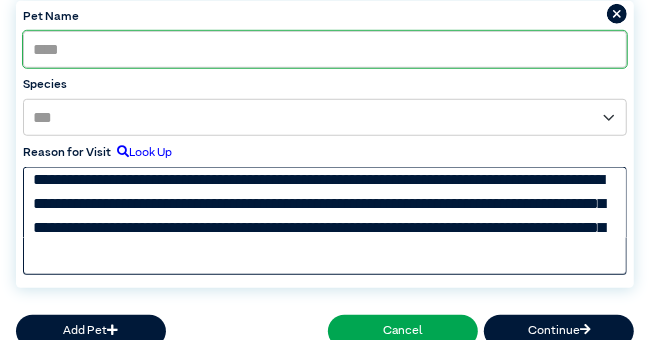 click on "**********" at bounding box center [325, 202] 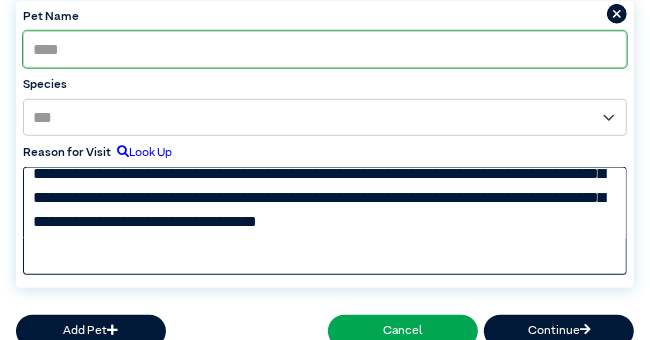 scroll, scrollTop: 77, scrollLeft: 0, axis: vertical 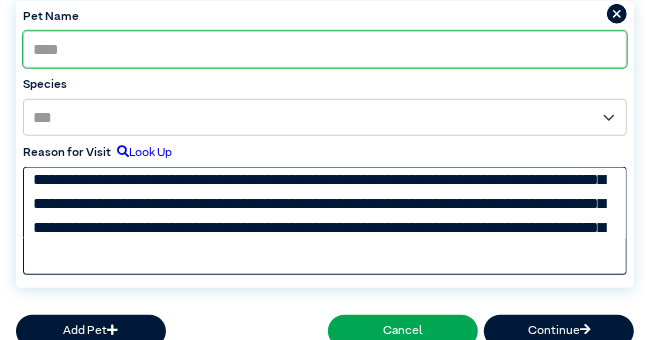 click on "**********" at bounding box center (325, 202) 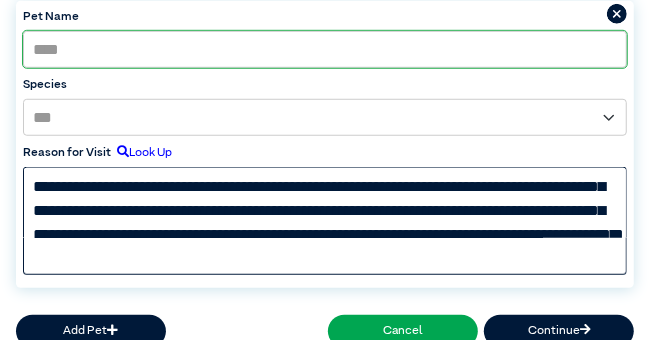 scroll, scrollTop: 155, scrollLeft: 0, axis: vertical 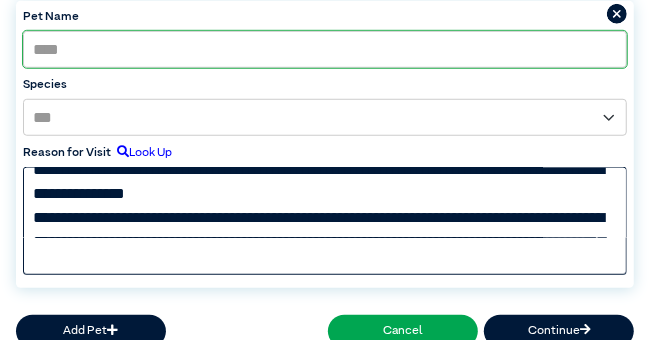 click on "**********" at bounding box center (325, 202) 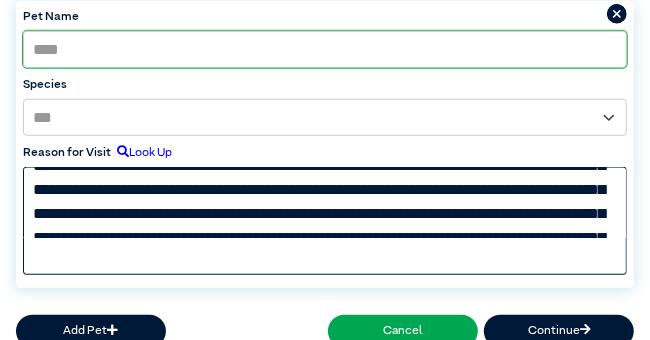 scroll, scrollTop: 73, scrollLeft: 0, axis: vertical 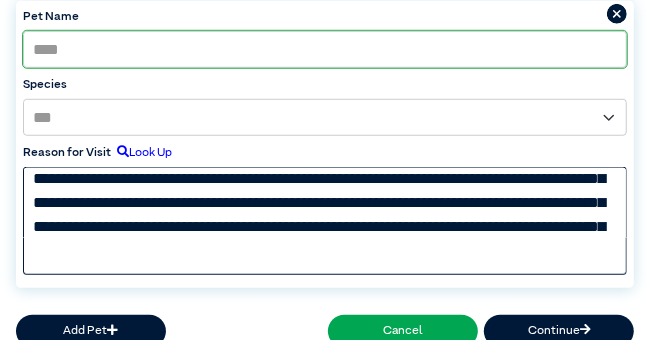 click on "**********" at bounding box center [325, 202] 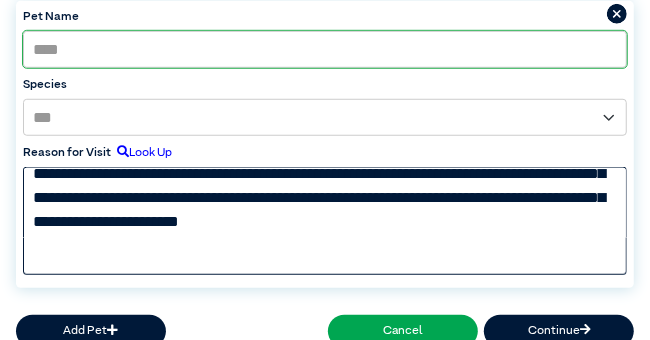 scroll, scrollTop: 155, scrollLeft: 0, axis: vertical 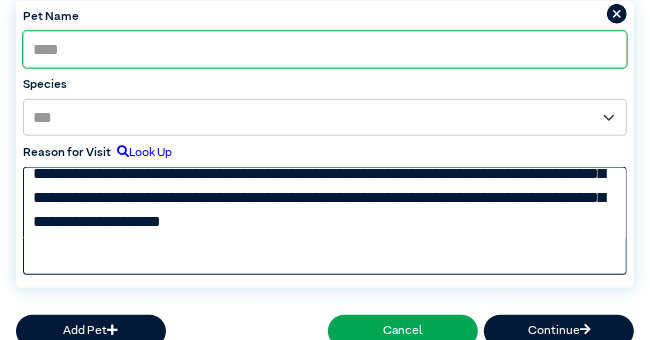 click on "**********" at bounding box center (325, 202) 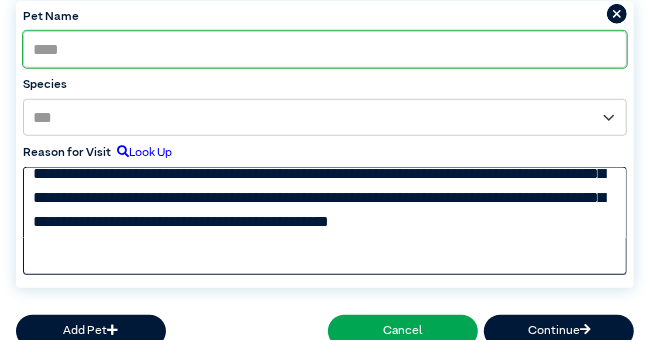 click on "**********" at bounding box center [325, 202] 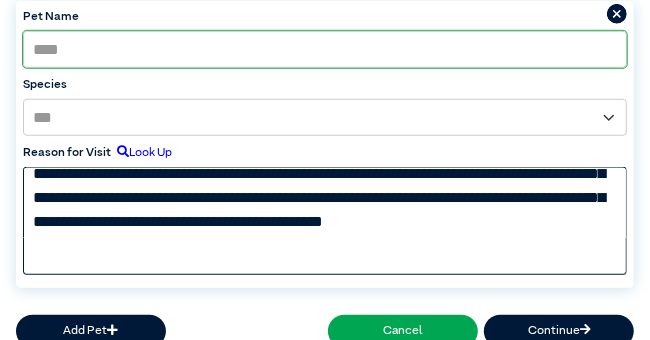 click on "**********" at bounding box center (325, 202) 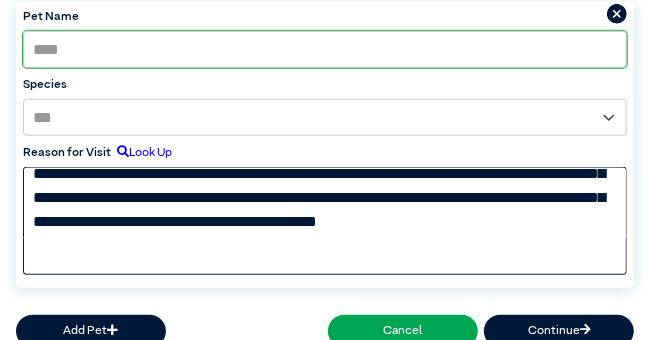 click on "**********" at bounding box center (325, 202) 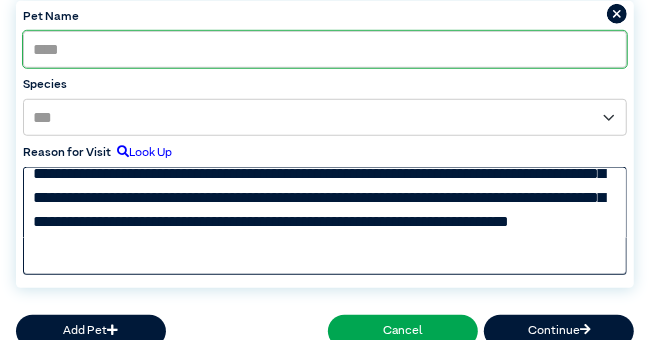 scroll, scrollTop: 172, scrollLeft: 0, axis: vertical 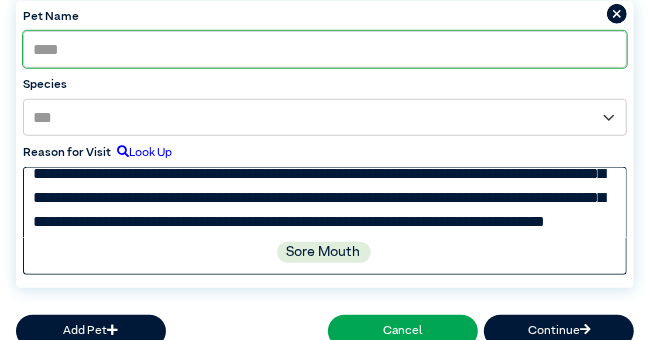 click on "**********" at bounding box center (325, 202) 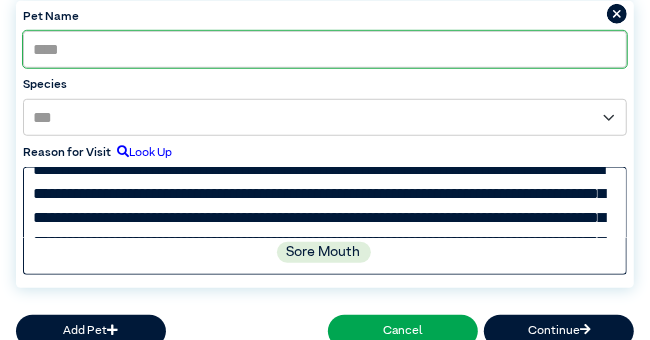 scroll, scrollTop: 0, scrollLeft: 0, axis: both 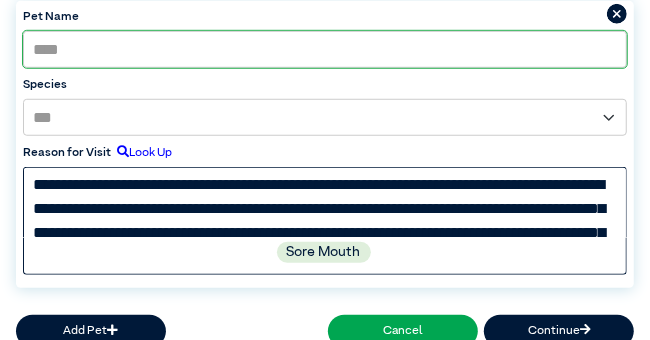 click on "**********" at bounding box center (325, 202) 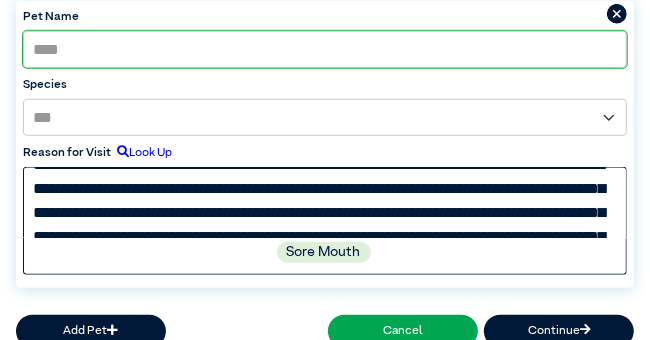 scroll, scrollTop: 0, scrollLeft: 0, axis: both 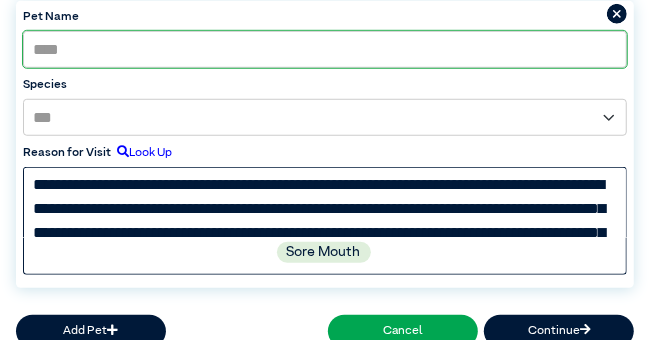click on "**********" at bounding box center (325, 202) 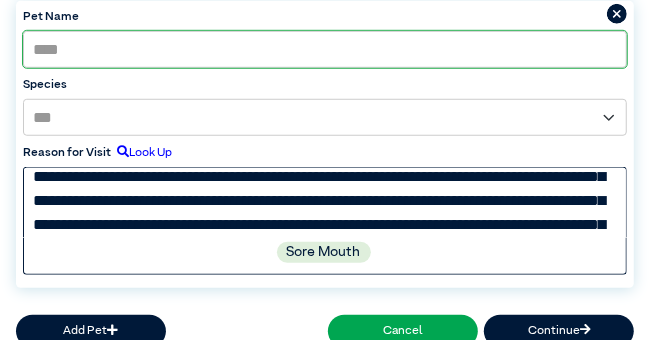 scroll, scrollTop: 63, scrollLeft: 0, axis: vertical 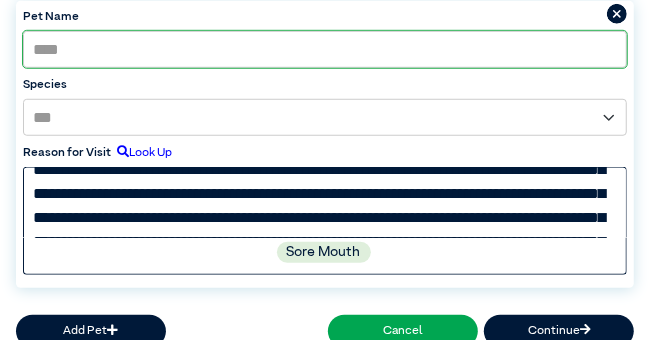 click on "**********" at bounding box center [325, 202] 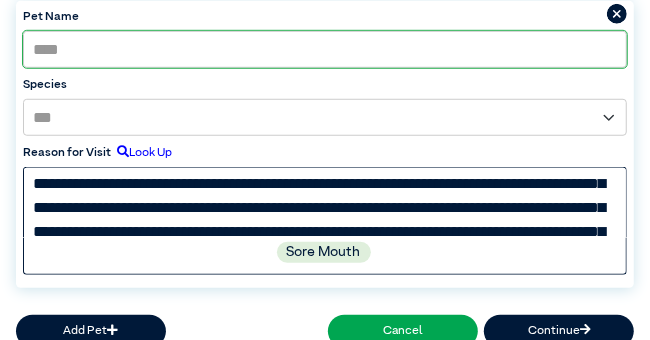 scroll, scrollTop: 58, scrollLeft: 0, axis: vertical 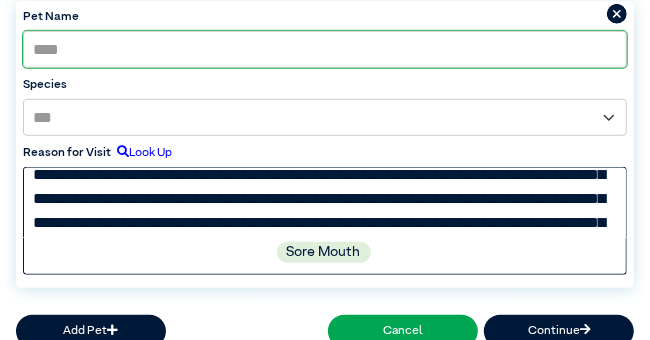 click on "**********" at bounding box center [325, 202] 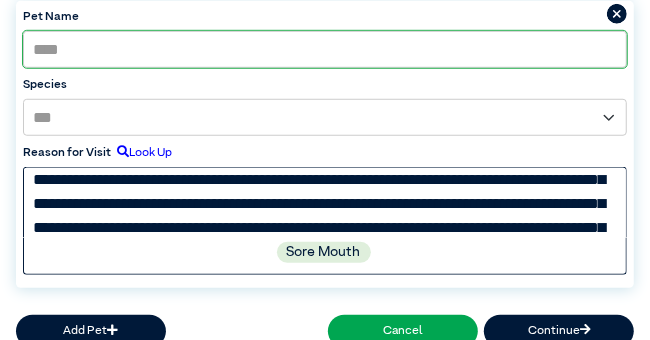 click on "**********" at bounding box center (325, 202) 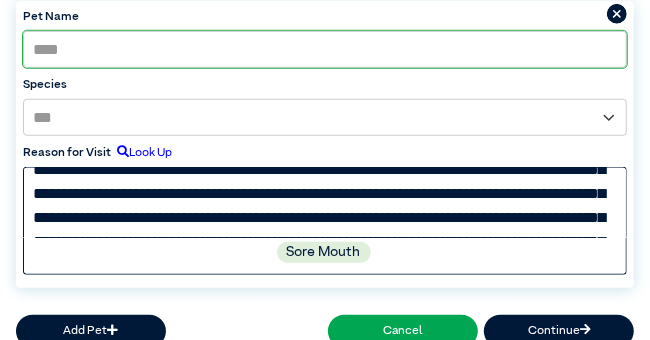 scroll, scrollTop: 72, scrollLeft: 0, axis: vertical 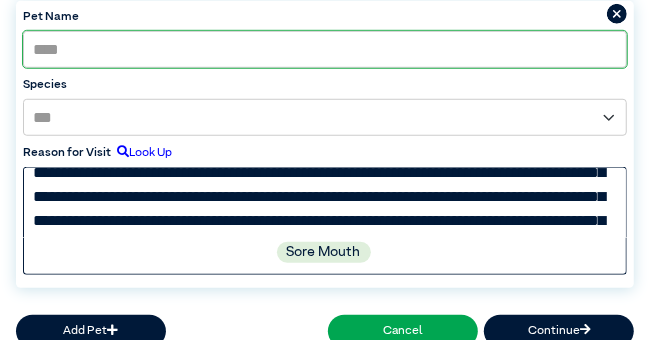 click on "**********" at bounding box center [325, 202] 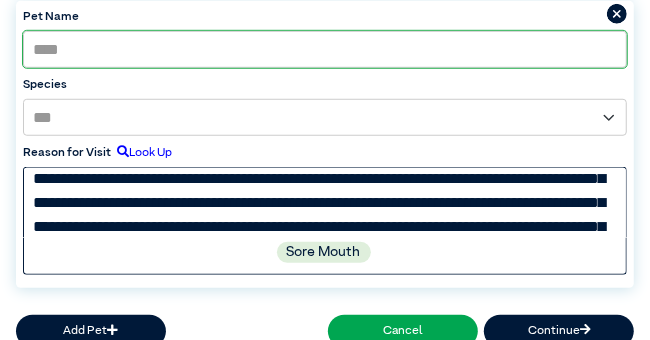 click on "**********" at bounding box center (325, 202) 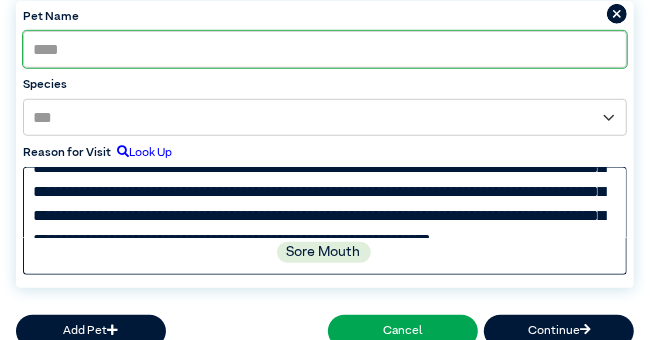 click on "**********" at bounding box center [325, 202] 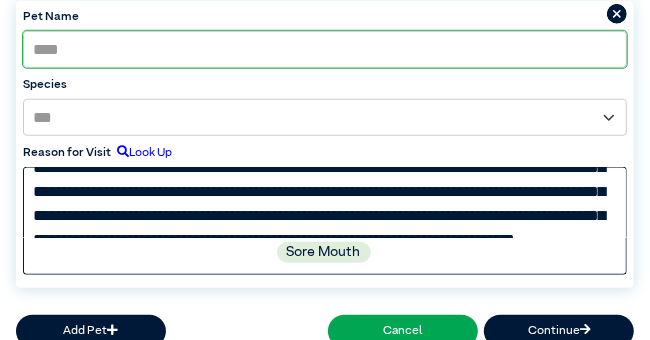 click at bounding box center (325, 202) 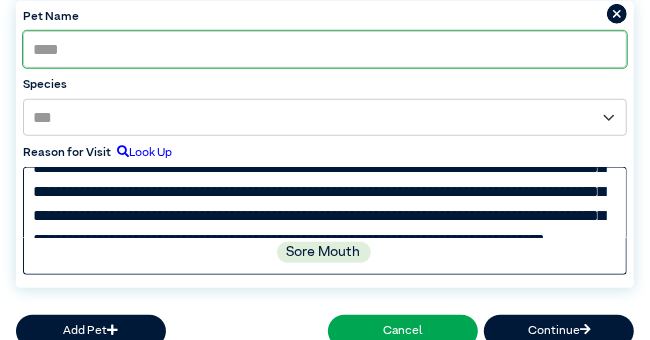 scroll, scrollTop: 248, scrollLeft: 0, axis: vertical 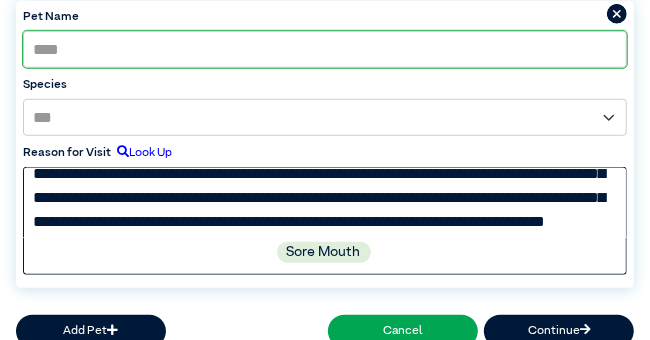 click at bounding box center [325, 202] 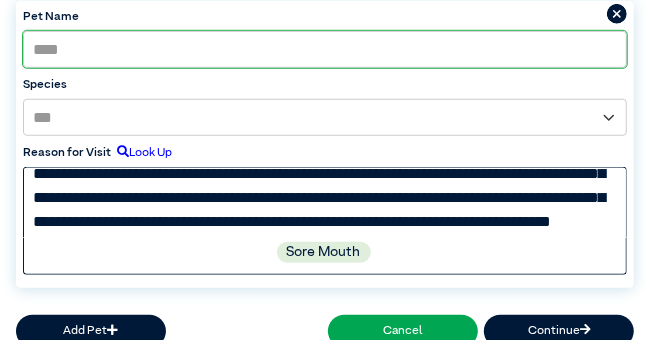 scroll, scrollTop: 247, scrollLeft: 0, axis: vertical 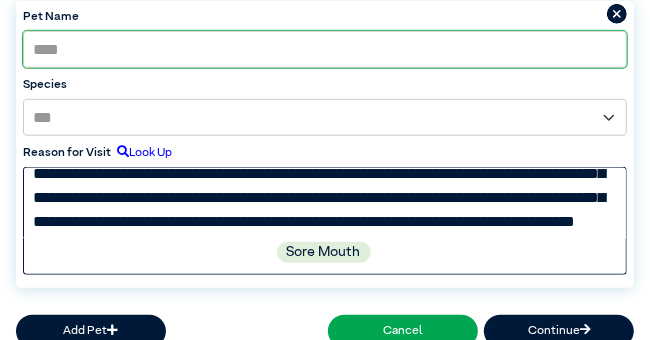 click at bounding box center [325, 202] 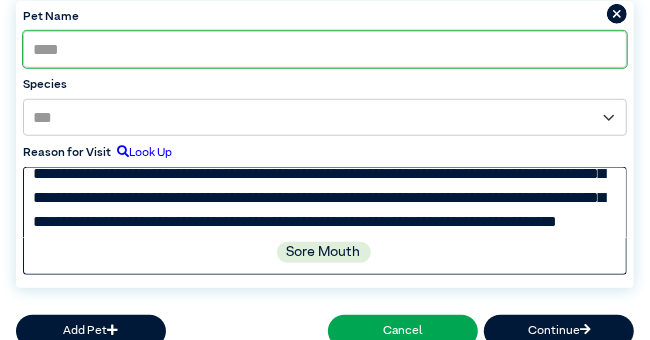 click at bounding box center [325, 202] 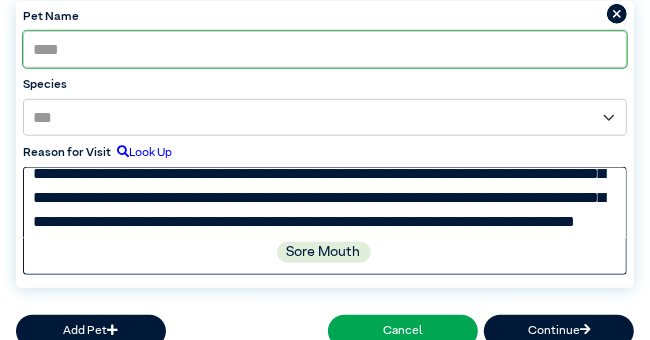 click at bounding box center [325, 202] 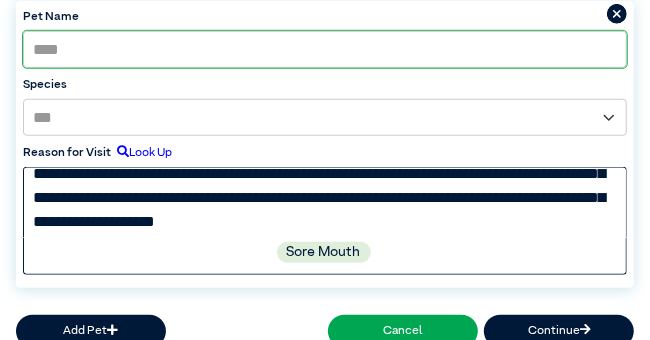 click at bounding box center [325, 202] 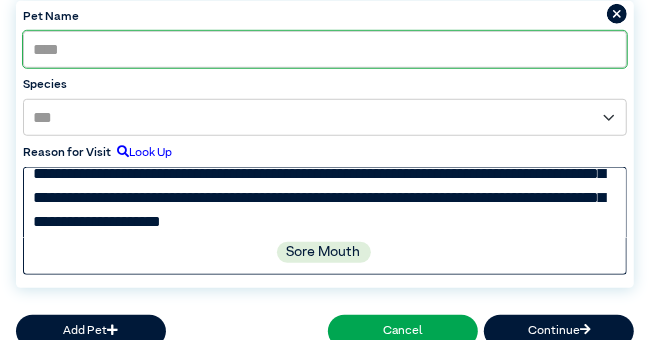 scroll, scrollTop: 275, scrollLeft: 0, axis: vertical 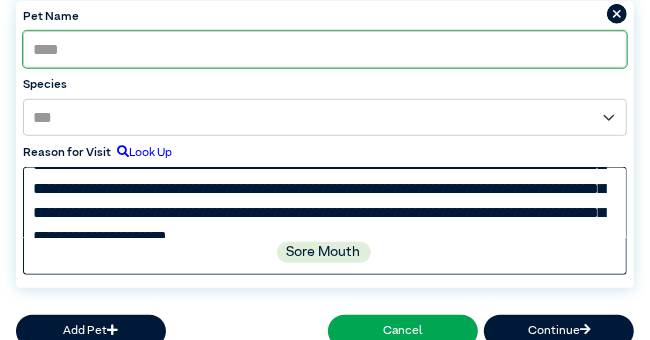 click at bounding box center (325, 202) 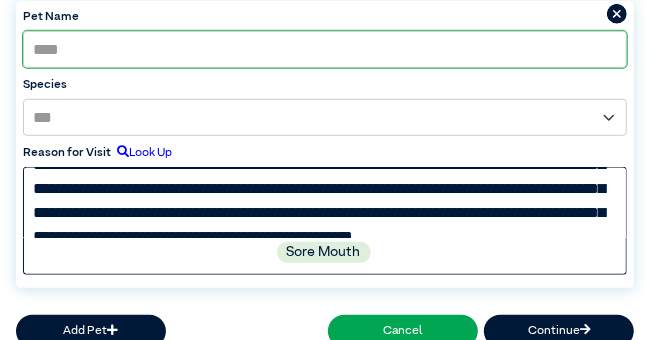 click at bounding box center (325, 202) 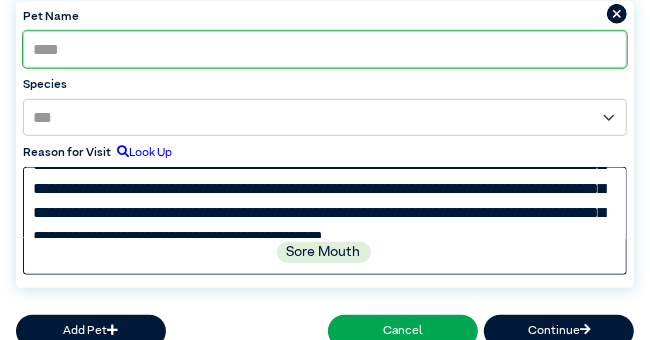 click at bounding box center (325, 202) 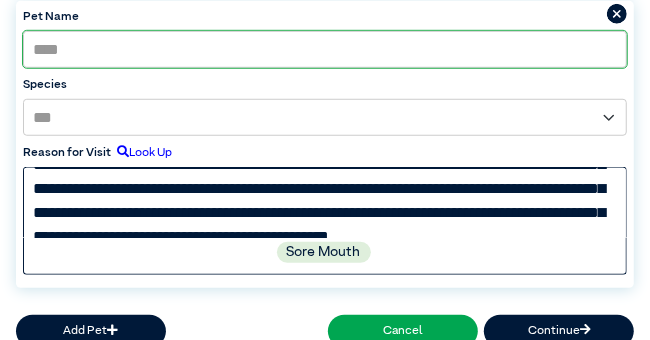 click at bounding box center [325, 202] 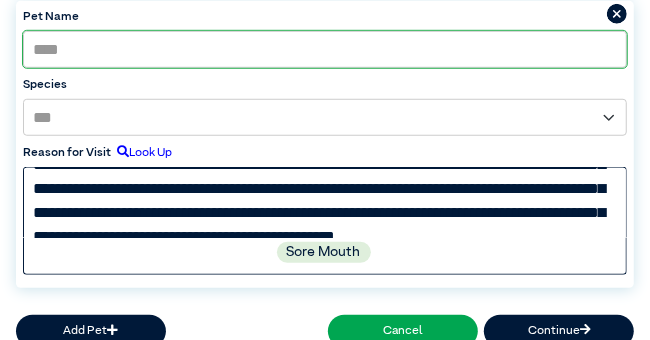 click at bounding box center [325, 202] 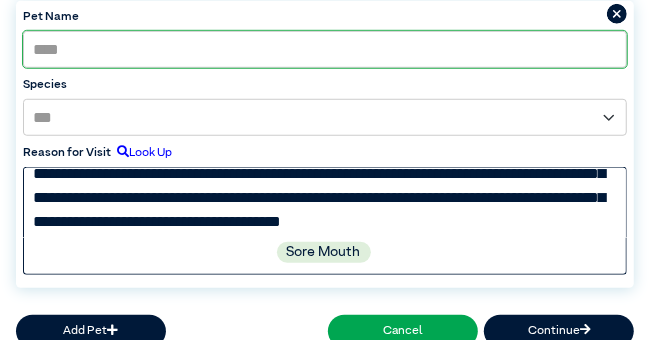scroll, scrollTop: 270, scrollLeft: 0, axis: vertical 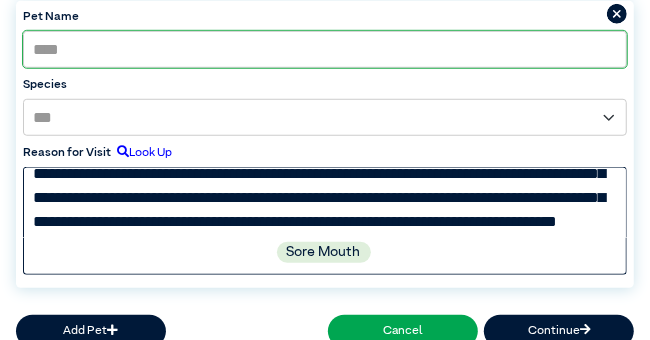 click at bounding box center (325, 202) 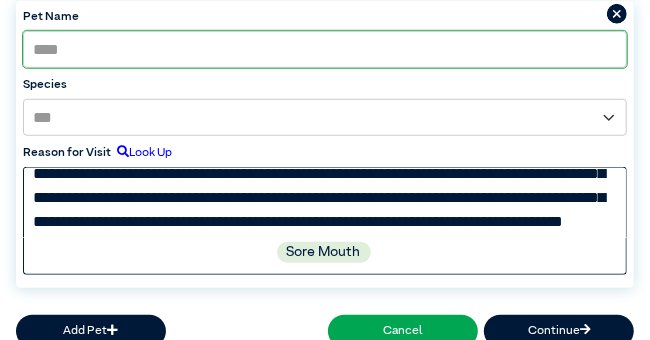 click at bounding box center (325, 202) 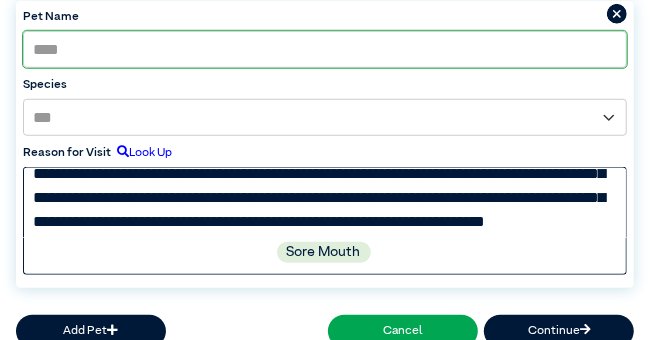 click at bounding box center (325, 202) 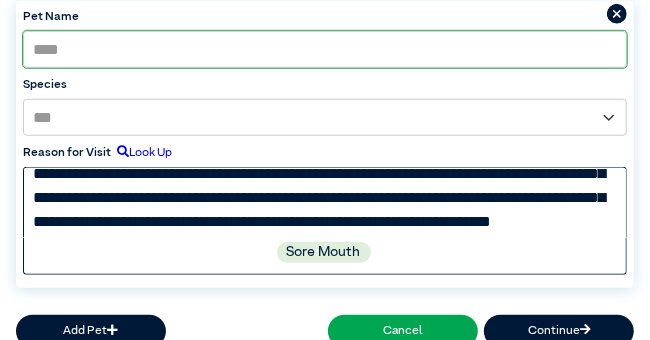 click at bounding box center (325, 202) 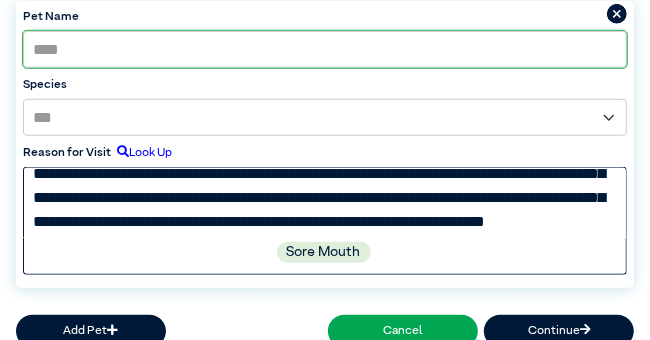 click at bounding box center (325, 202) 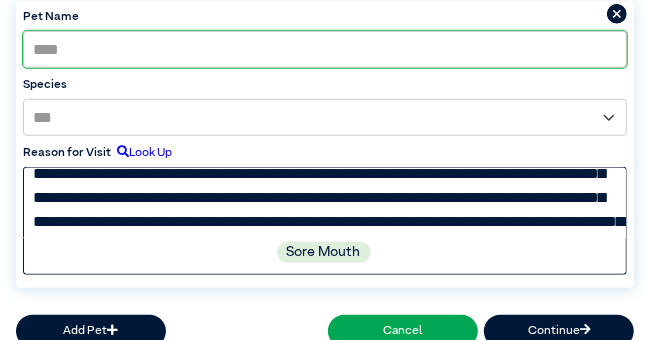 drag, startPoint x: 112, startPoint y: 228, endPoint x: 122, endPoint y: 226, distance: 10.198039 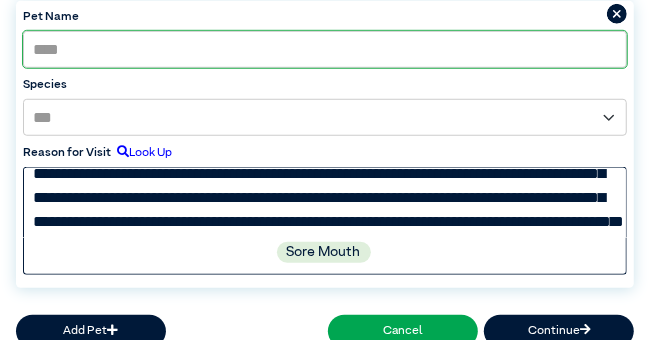 click at bounding box center (325, 202) 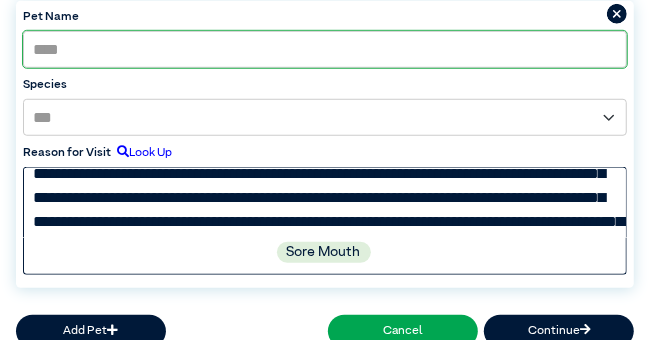 click at bounding box center (325, 202) 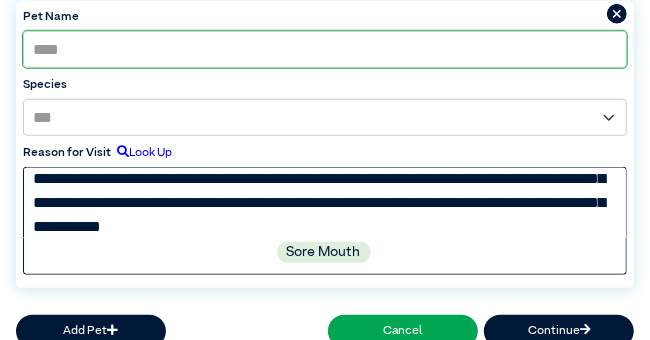 click at bounding box center [325, 202] 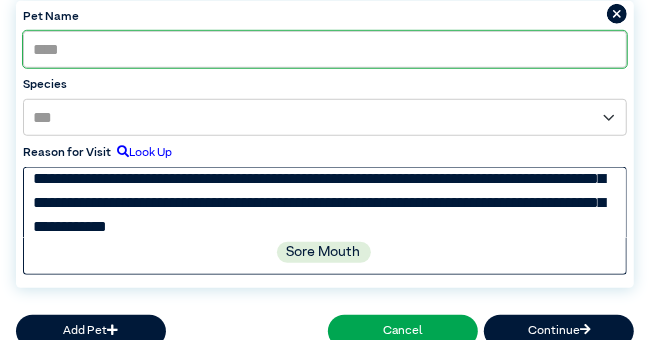 scroll, scrollTop: 323, scrollLeft: 0, axis: vertical 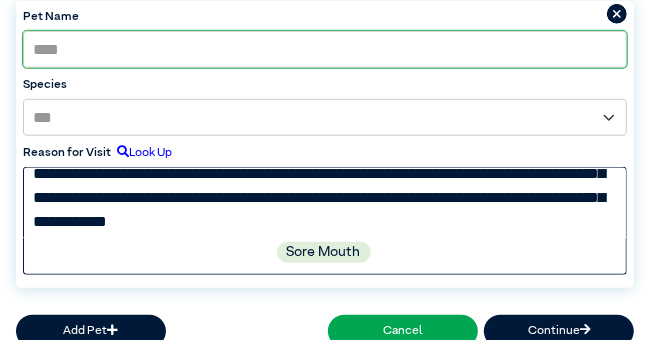 click at bounding box center [325, 202] 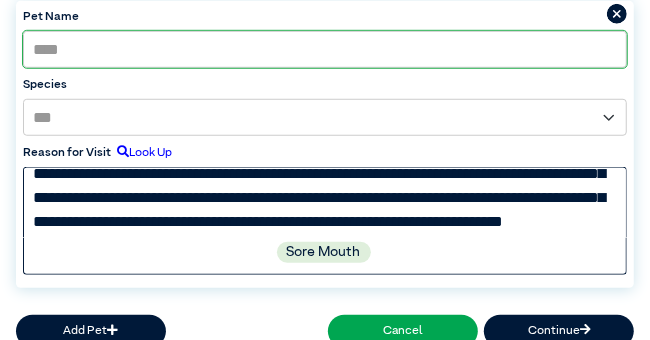 click at bounding box center (325, 202) 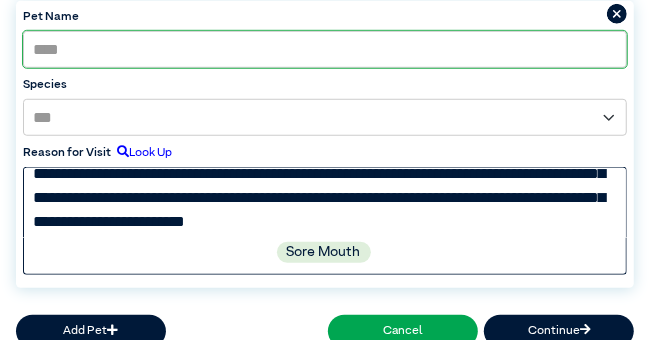 click at bounding box center (325, 202) 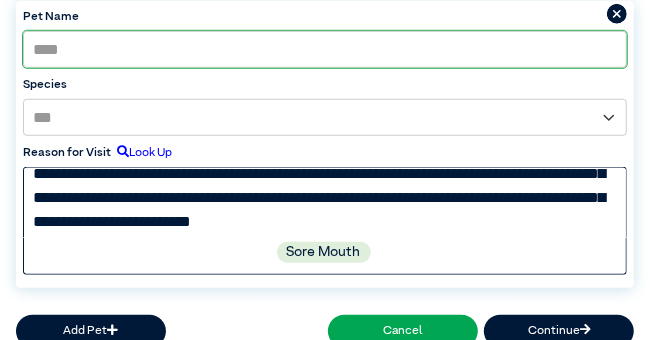 click at bounding box center (325, 202) 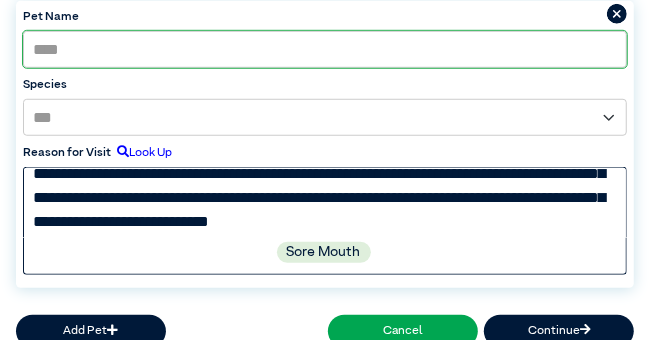 click at bounding box center (325, 202) 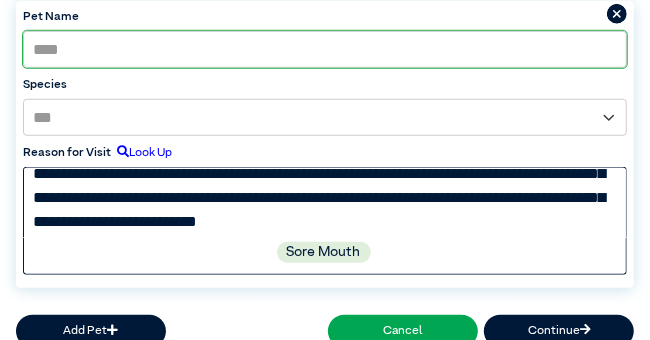 click at bounding box center [325, 202] 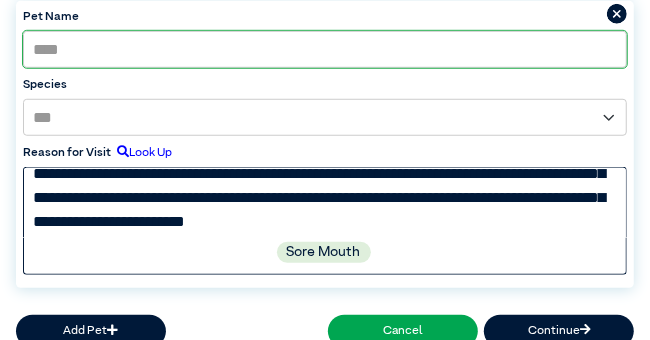 click at bounding box center (325, 202) 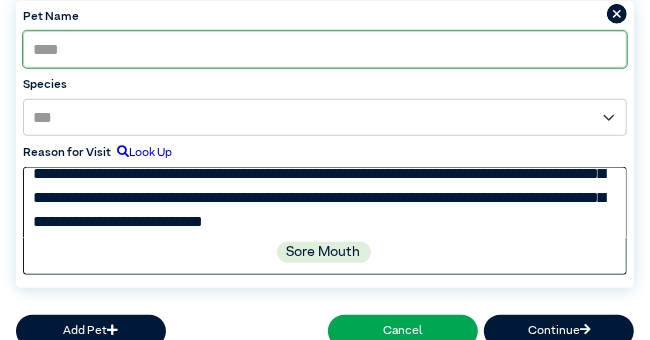 click at bounding box center [325, 202] 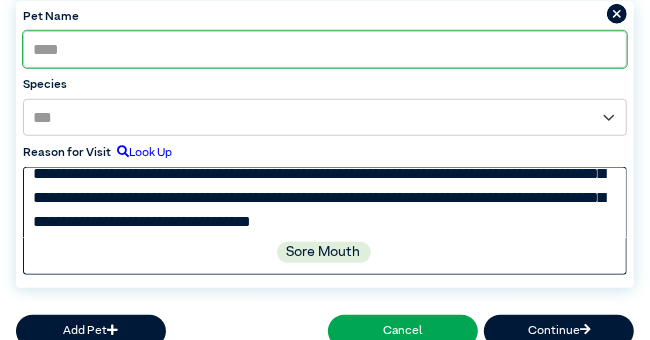scroll, scrollTop: 600, scrollLeft: 0, axis: vertical 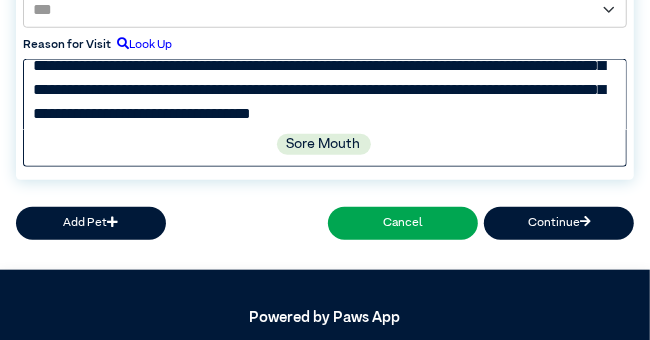 click at bounding box center (325, 94) 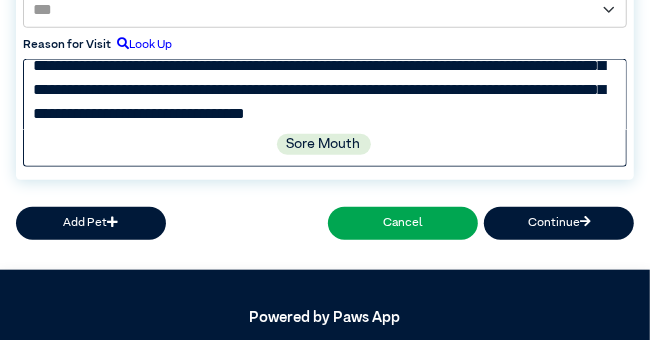 click at bounding box center (325, 94) 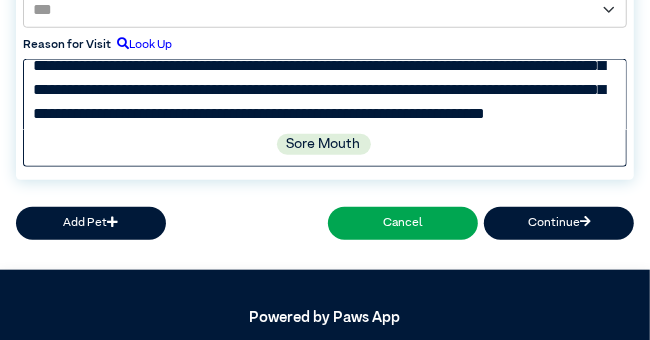 scroll, scrollTop: 371, scrollLeft: 0, axis: vertical 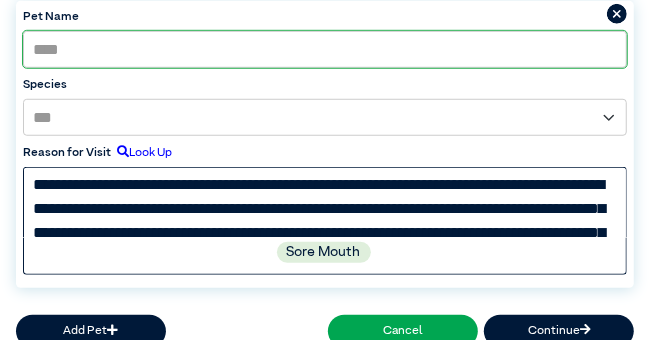 click at bounding box center [325, 202] 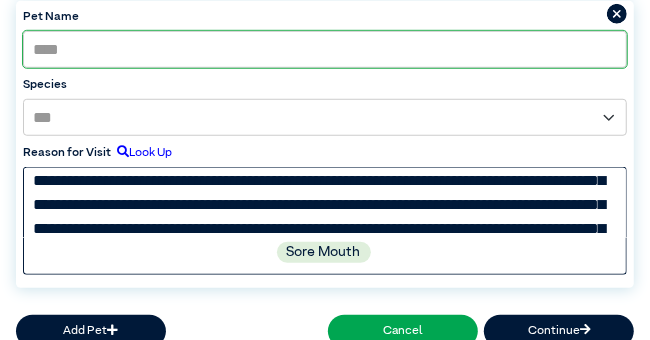 scroll, scrollTop: 58, scrollLeft: 0, axis: vertical 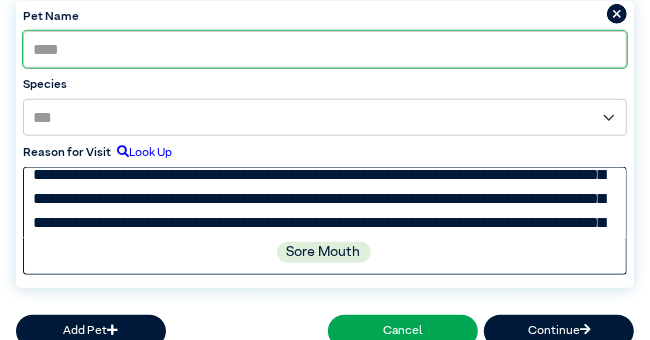 click at bounding box center (325, 202) 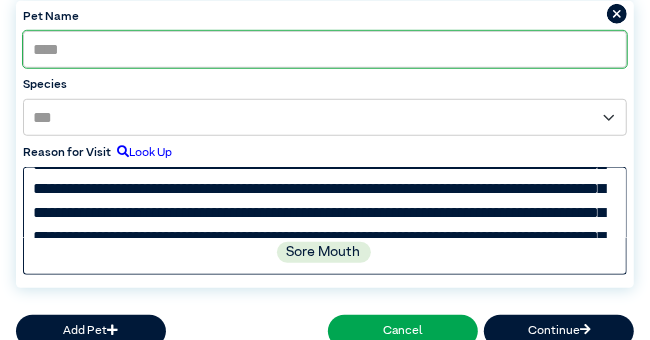 click at bounding box center [325, 202] 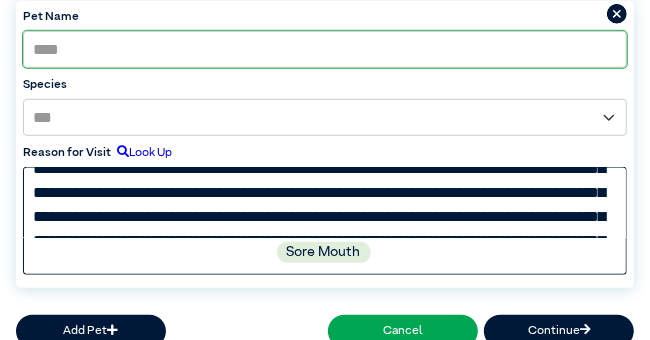scroll, scrollTop: 116, scrollLeft: 0, axis: vertical 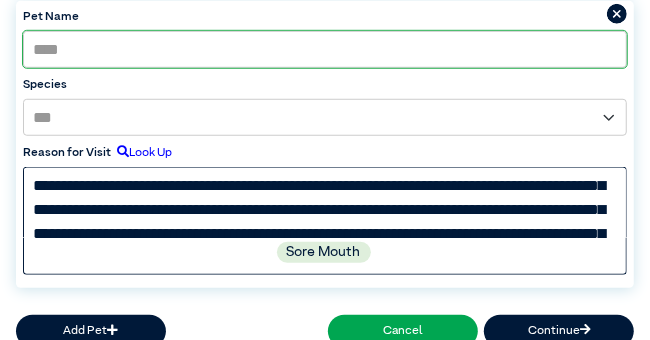 click at bounding box center [325, 202] 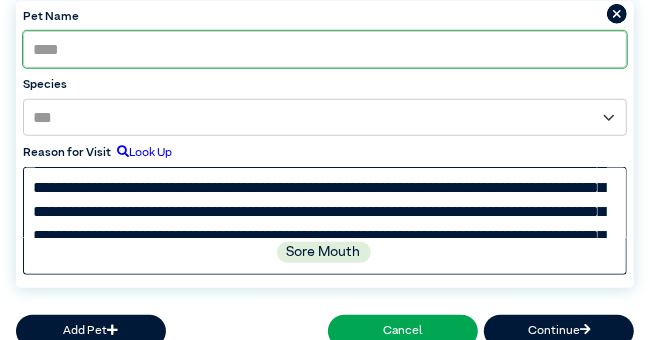 scroll, scrollTop: 119, scrollLeft: 0, axis: vertical 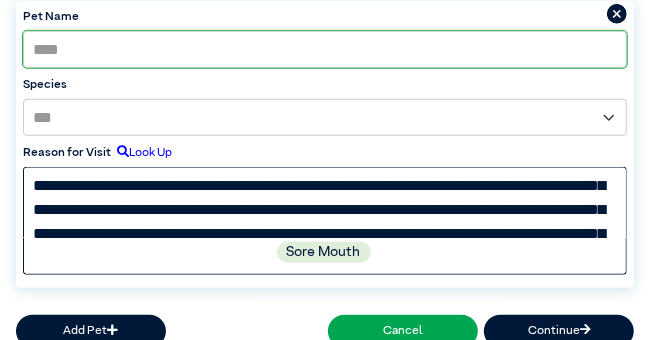 click at bounding box center (325, 202) 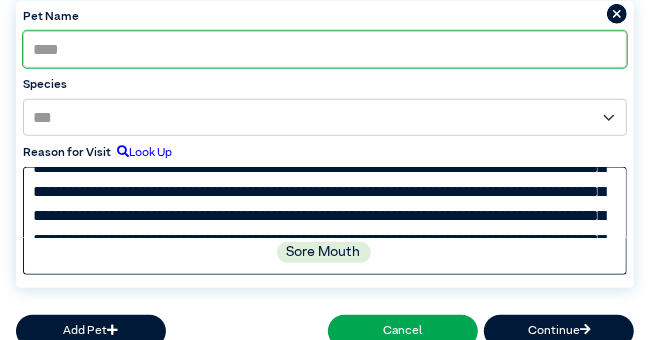 scroll, scrollTop: 182, scrollLeft: 0, axis: vertical 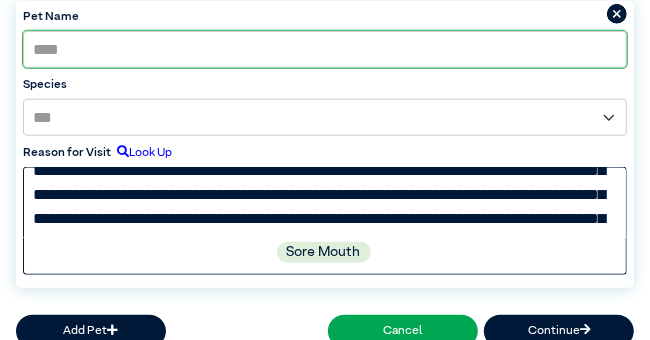 click at bounding box center (325, 202) 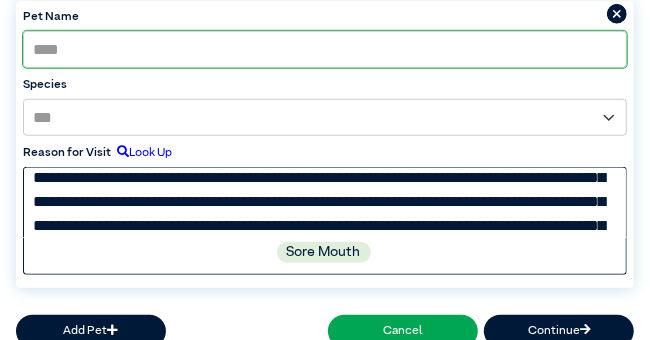 click at bounding box center [325, 202] 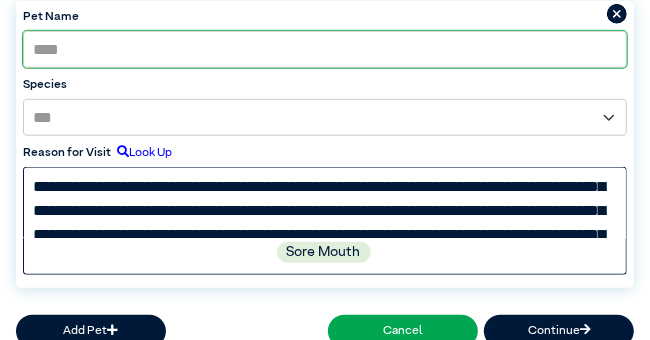 click at bounding box center [325, 202] 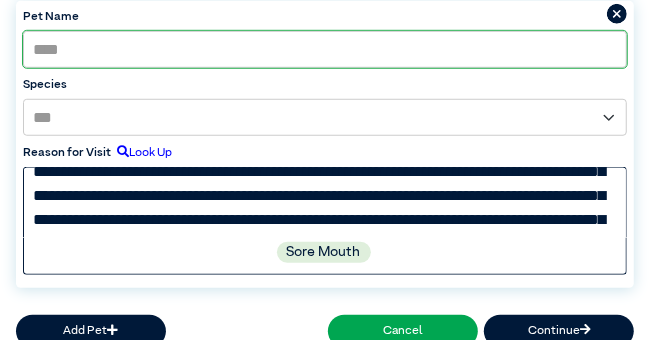 scroll, scrollTop: 238, scrollLeft: 0, axis: vertical 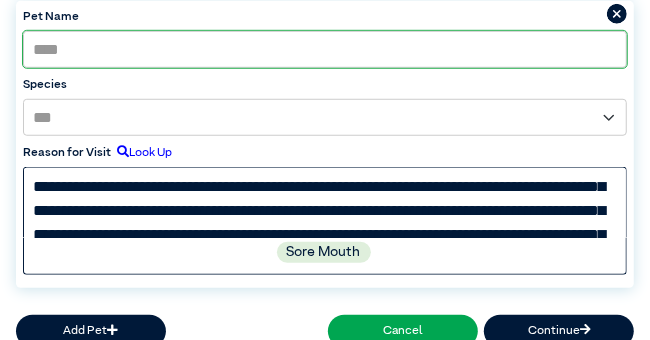click at bounding box center (325, 202) 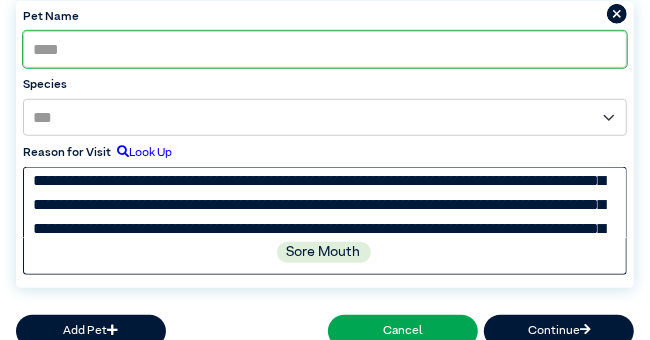 click at bounding box center [325, 202] 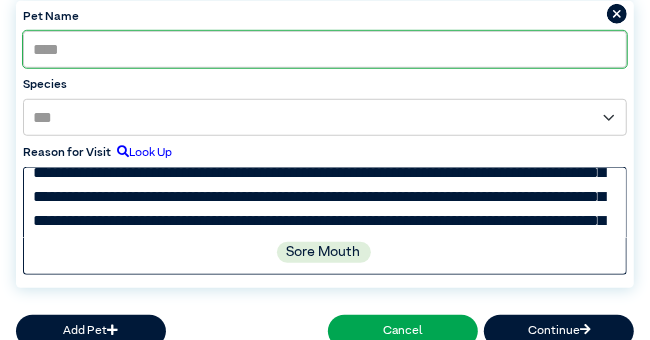 scroll, scrollTop: 307, scrollLeft: 0, axis: vertical 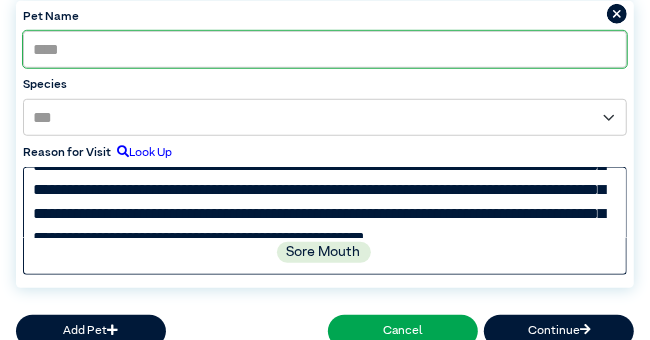click at bounding box center (325, 202) 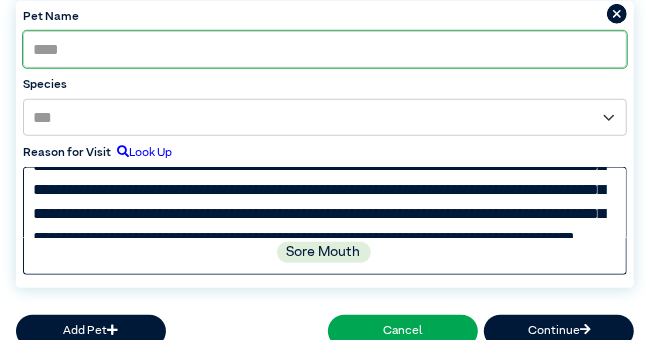 scroll, scrollTop: 365, scrollLeft: 0, axis: vertical 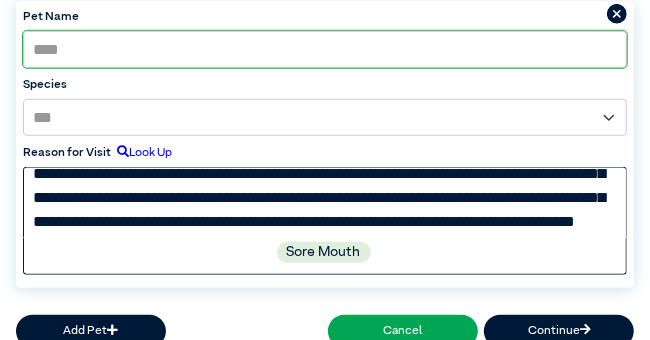 click at bounding box center (325, 202) 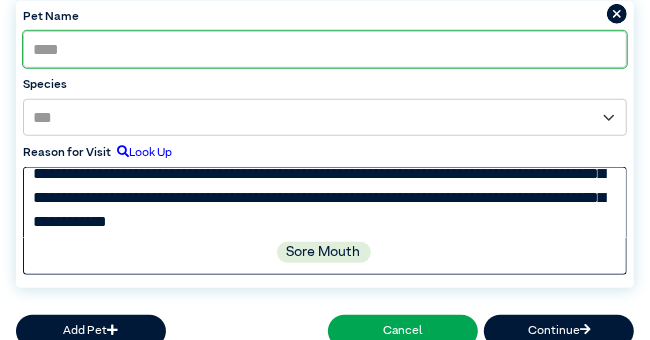 click at bounding box center (325, 202) 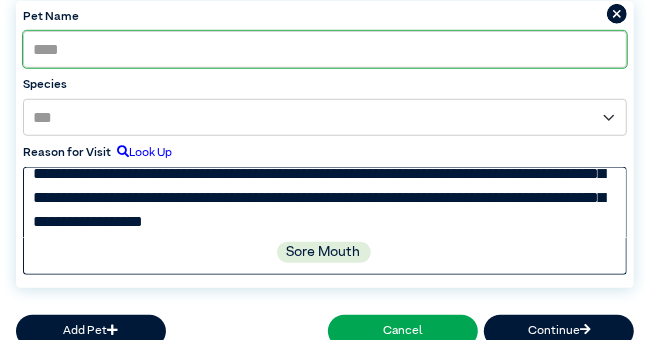 click at bounding box center (325, 202) 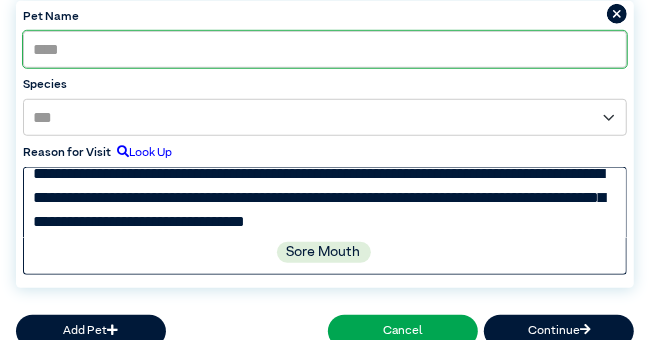 click at bounding box center [325, 202] 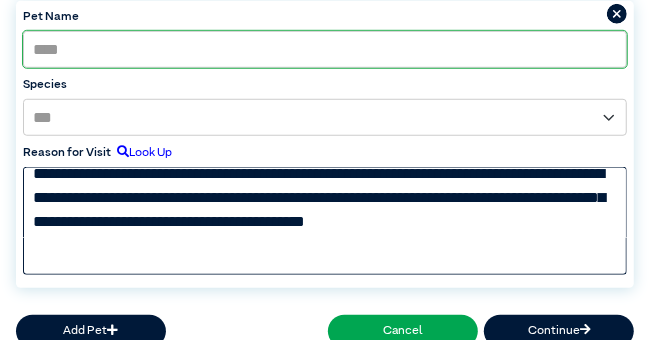 scroll, scrollTop: 439, scrollLeft: 0, axis: vertical 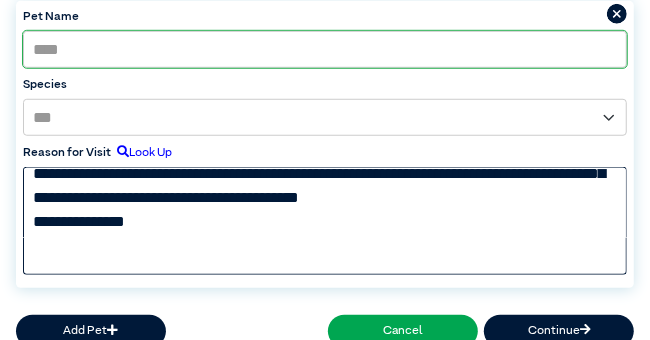 click at bounding box center (325, 202) 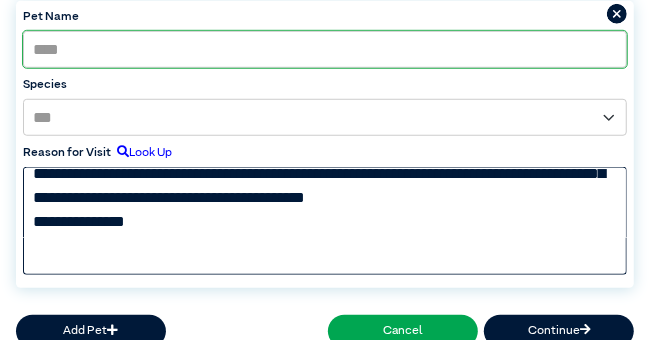 click at bounding box center (325, 202) 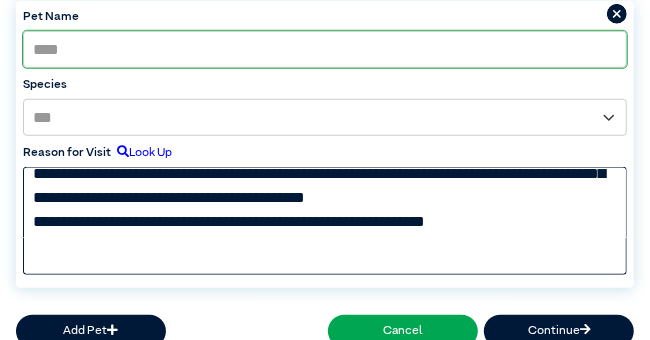 click at bounding box center (325, 202) 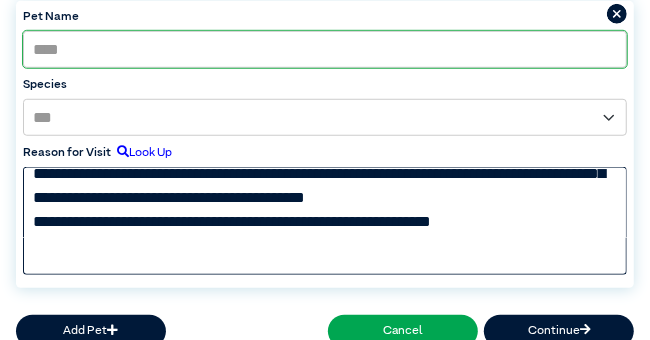 click at bounding box center [325, 202] 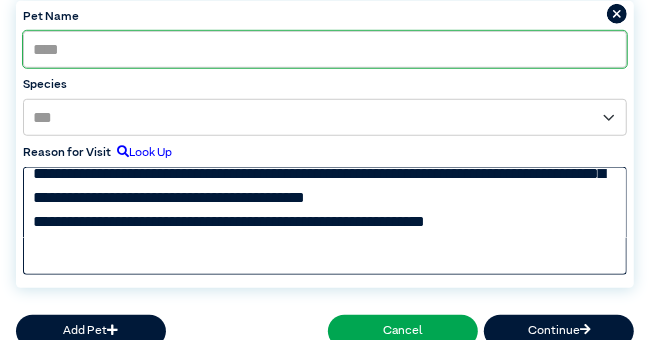 click at bounding box center [325, 202] 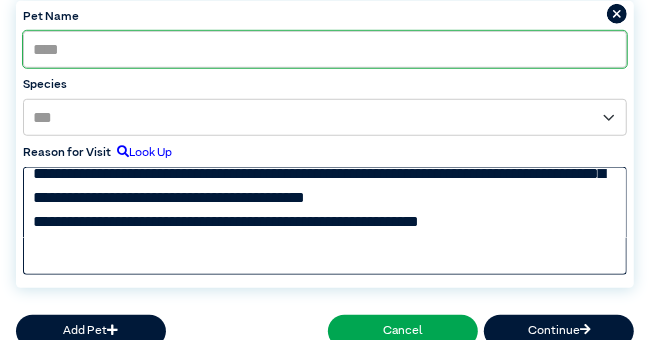 click at bounding box center (325, 202) 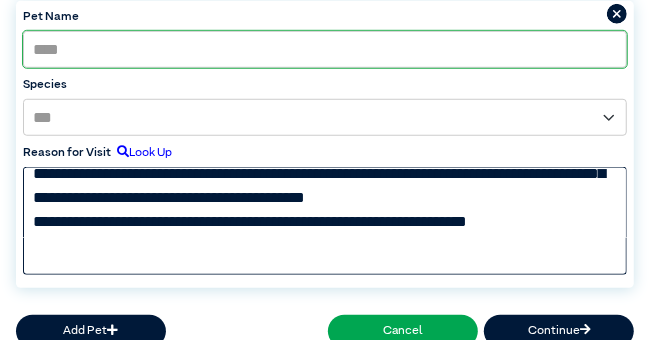 click at bounding box center [325, 202] 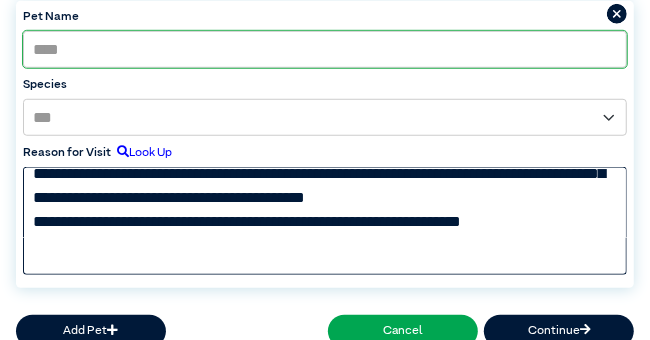 click at bounding box center [325, 202] 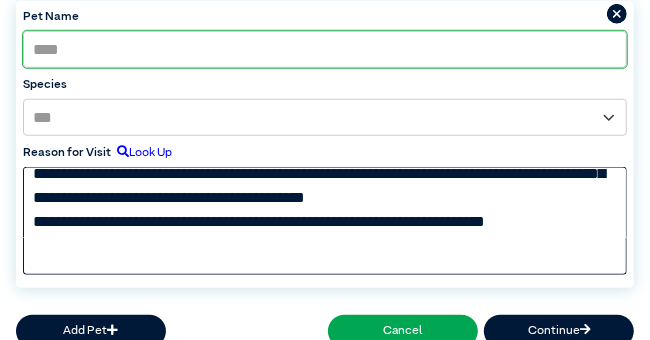 click at bounding box center [325, 202] 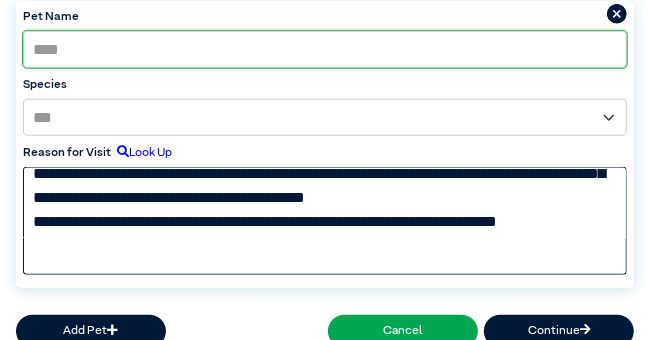 scroll, scrollTop: 443, scrollLeft: 0, axis: vertical 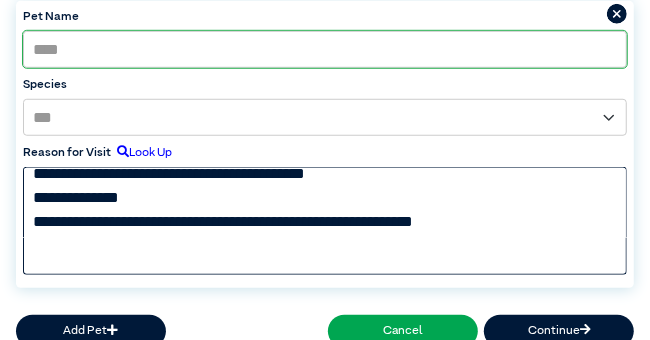 click at bounding box center (325, 202) 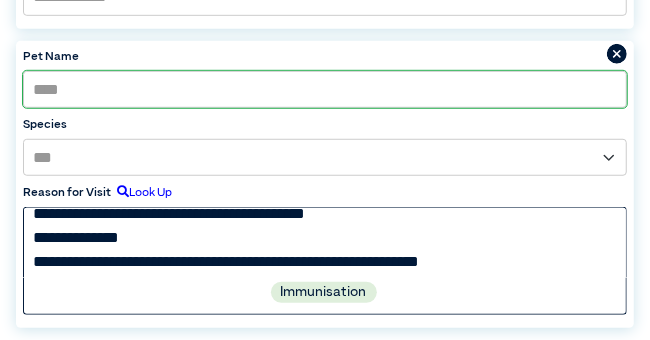 scroll, scrollTop: 492, scrollLeft: 0, axis: vertical 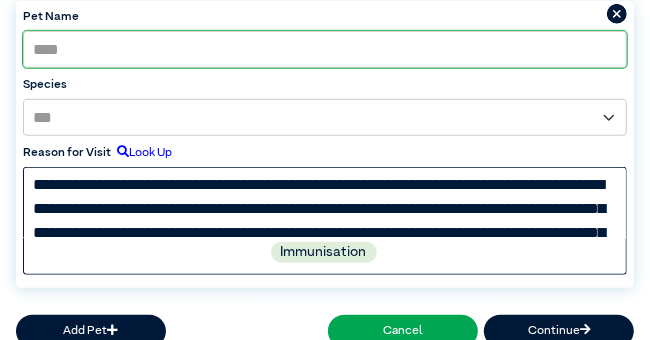 click at bounding box center (325, 202) 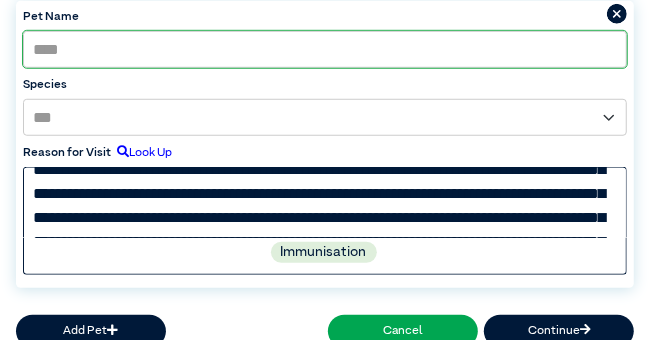 drag, startPoint x: 149, startPoint y: 194, endPoint x: 203, endPoint y: 197, distance: 54.08327 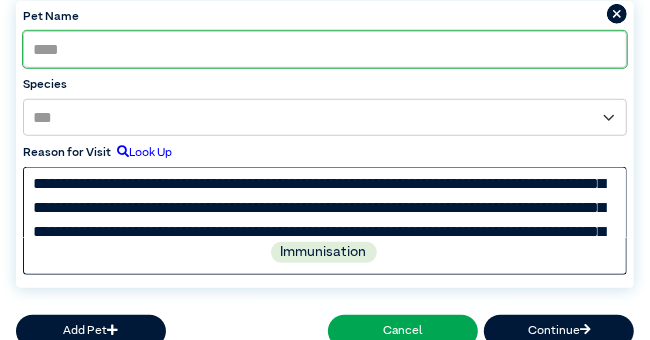 scroll, scrollTop: 58, scrollLeft: 0, axis: vertical 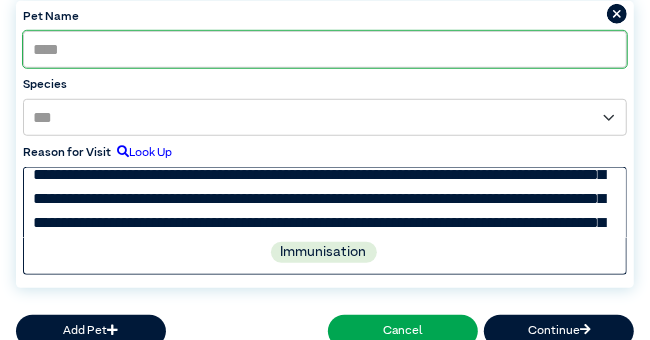 click at bounding box center (325, 202) 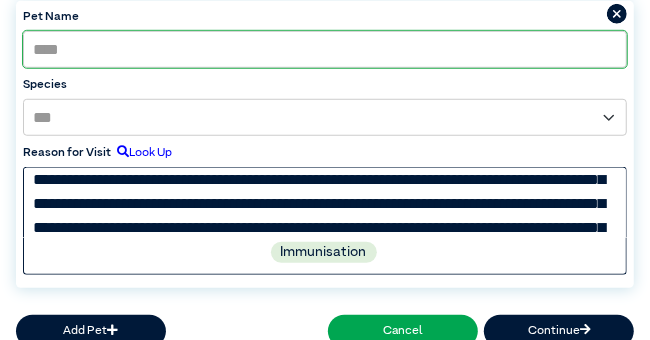 click at bounding box center [325, 202] 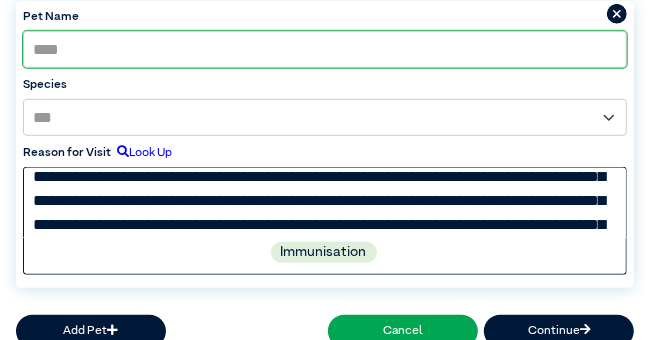 scroll, scrollTop: 135, scrollLeft: 0, axis: vertical 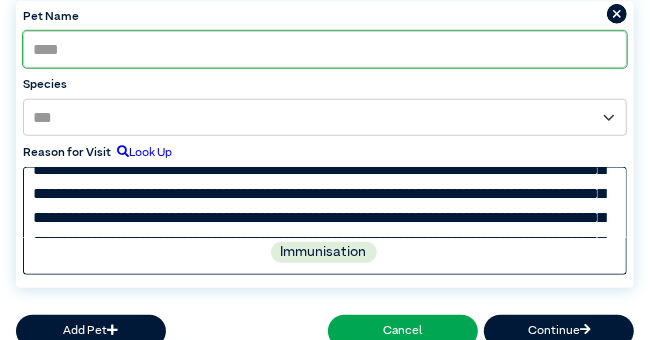 click at bounding box center [325, 202] 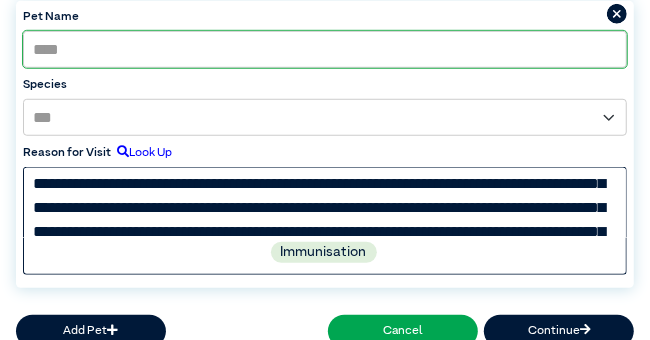 scroll, scrollTop: 212, scrollLeft: 0, axis: vertical 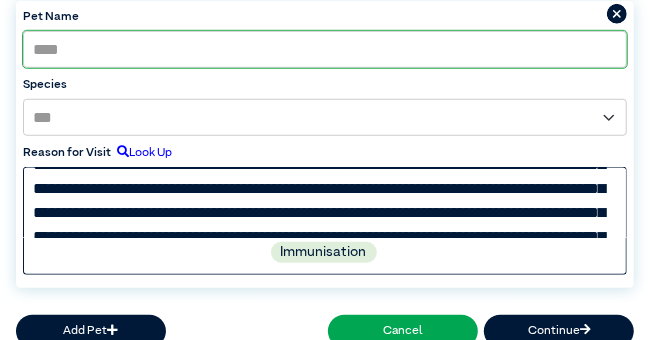 click at bounding box center [325, 202] 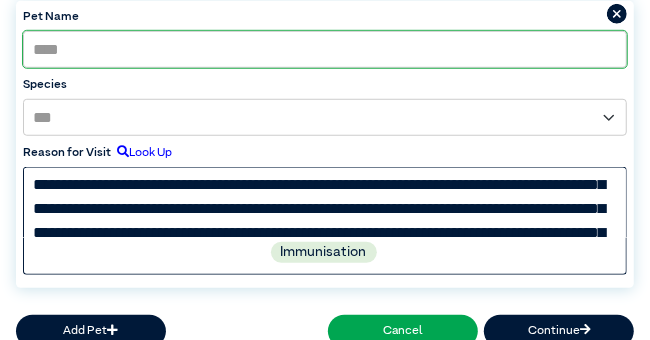 scroll, scrollTop: 270, scrollLeft: 0, axis: vertical 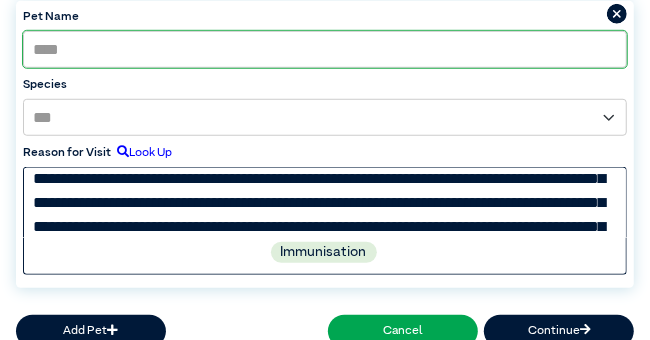 click at bounding box center (325, 202) 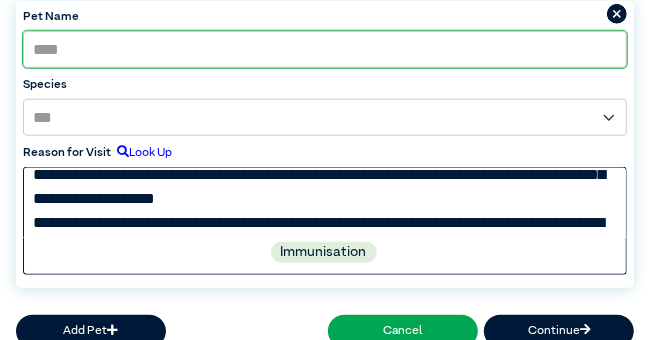 scroll, scrollTop: 328, scrollLeft: 0, axis: vertical 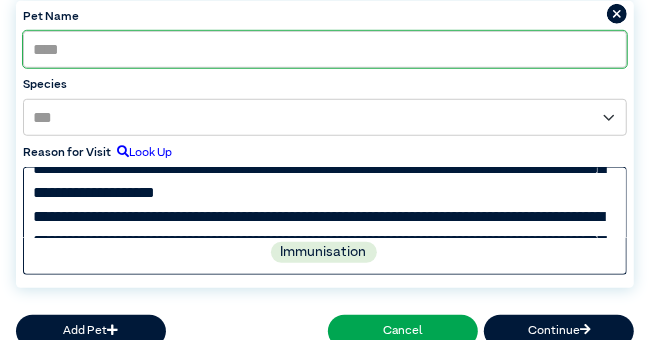 click at bounding box center (325, 202) 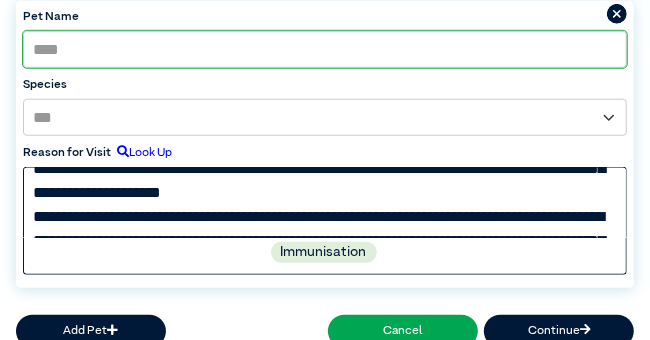 click at bounding box center [325, 202] 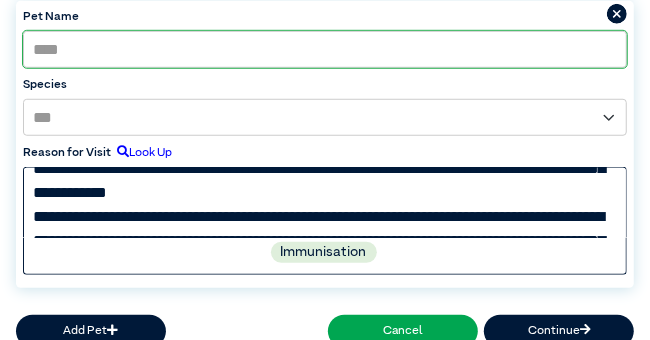 click at bounding box center [325, 202] 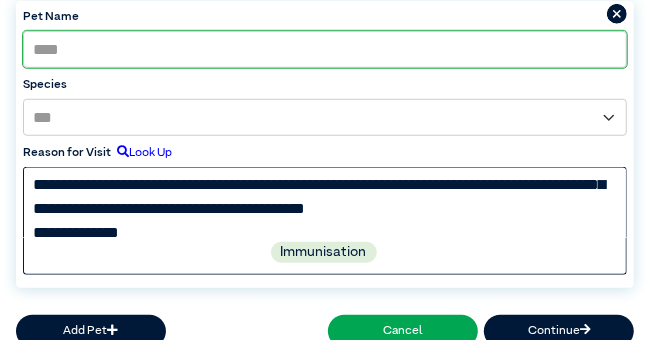 scroll, scrollTop: 391, scrollLeft: 0, axis: vertical 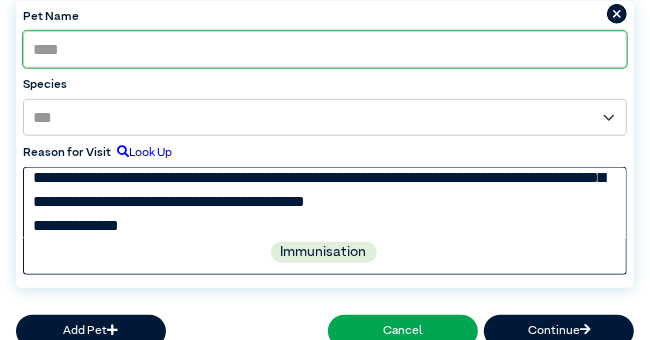 click at bounding box center [325, 202] 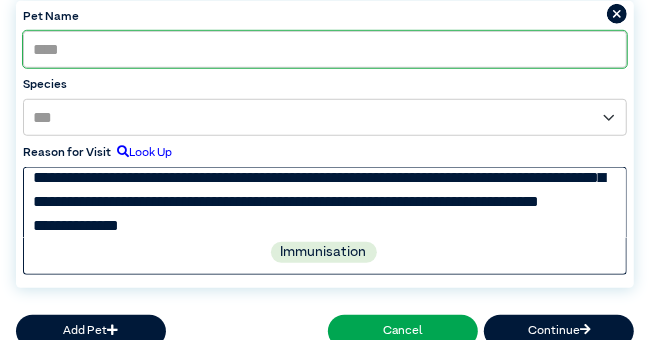 click at bounding box center [325, 202] 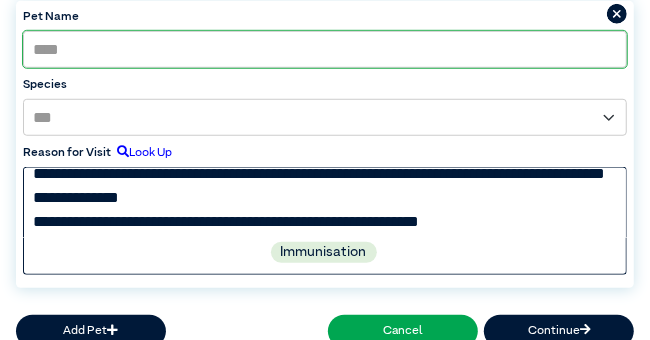 scroll, scrollTop: 468, scrollLeft: 0, axis: vertical 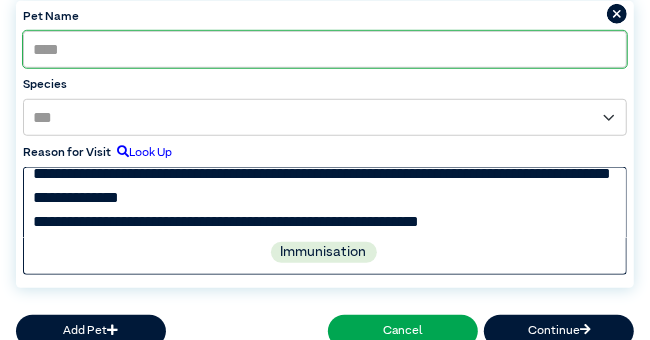 click at bounding box center [325, 202] 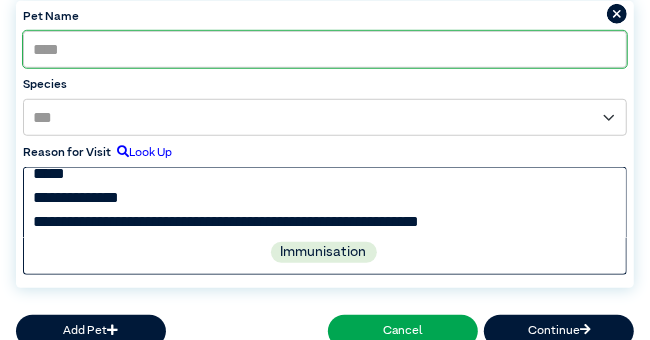 scroll, scrollTop: 491, scrollLeft: 0, axis: vertical 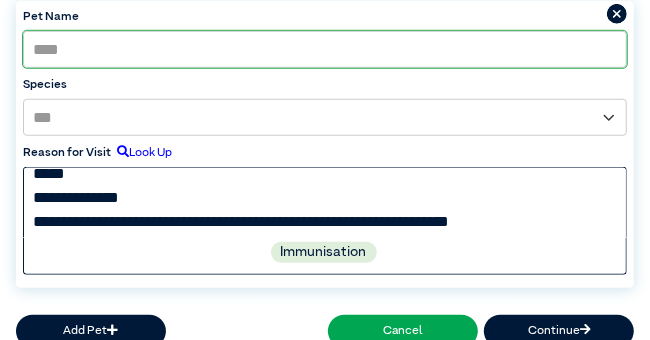 click at bounding box center [325, 202] 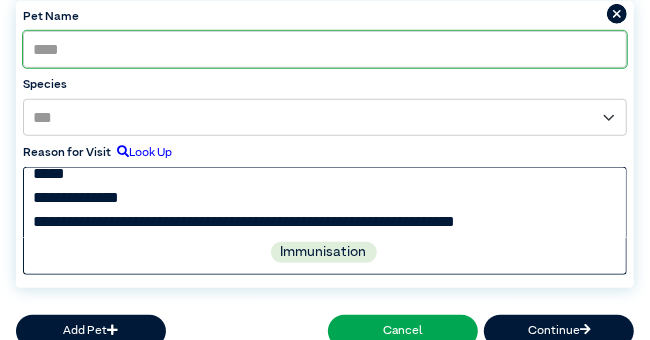 click at bounding box center [325, 202] 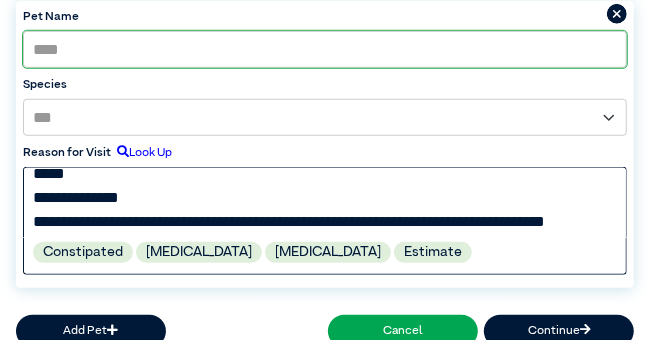 scroll, scrollTop: 509, scrollLeft: 0, axis: vertical 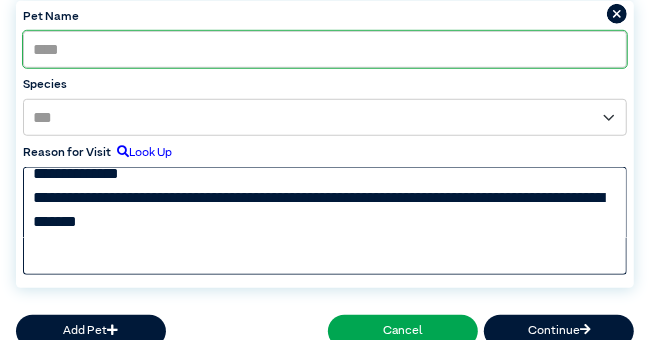 click at bounding box center (325, 202) 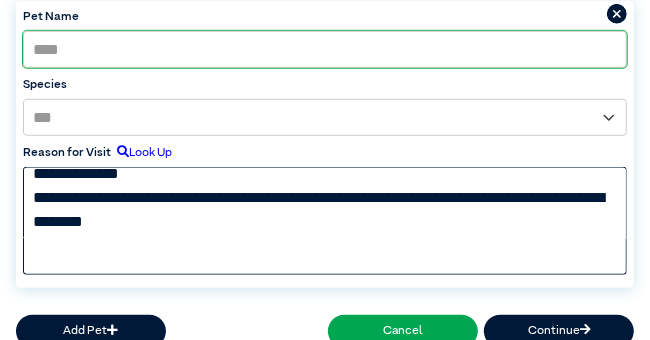 scroll, scrollTop: 515, scrollLeft: 0, axis: vertical 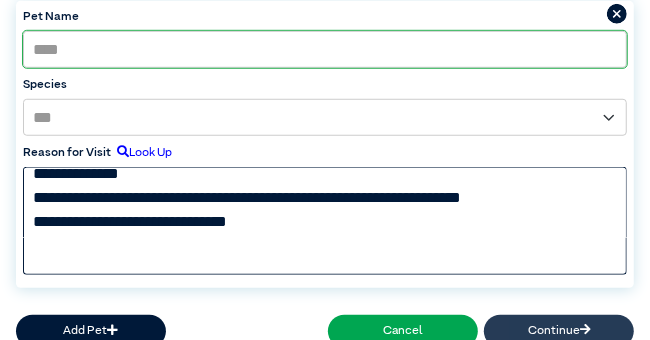 type on "**********" 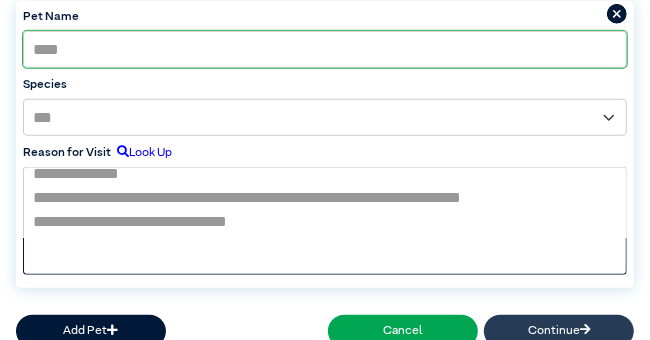 click on "Continue" at bounding box center [559, 331] 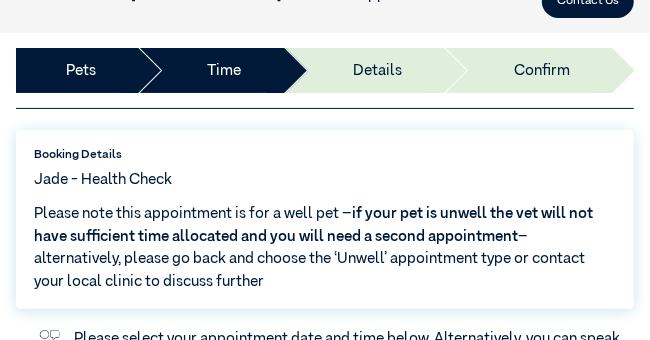 scroll, scrollTop: 73, scrollLeft: 0, axis: vertical 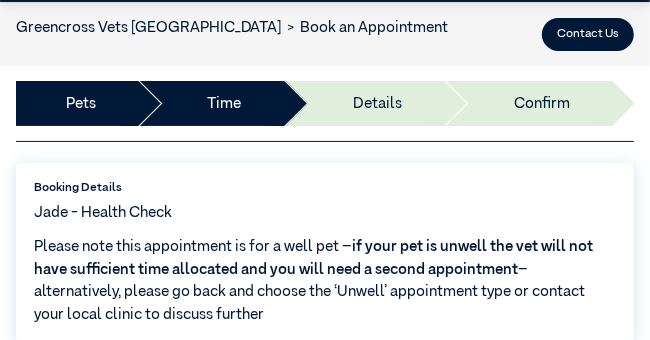 click on "Pets" at bounding box center (76, 103) 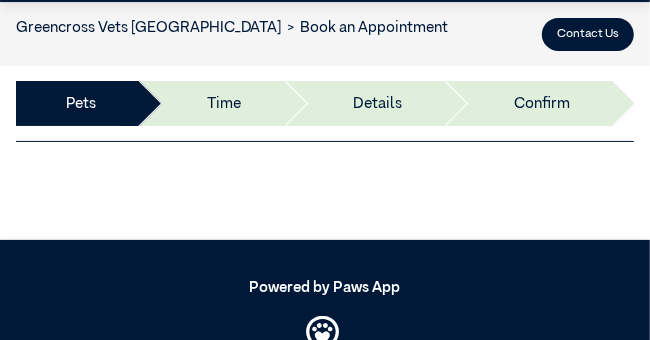 select on "*****" 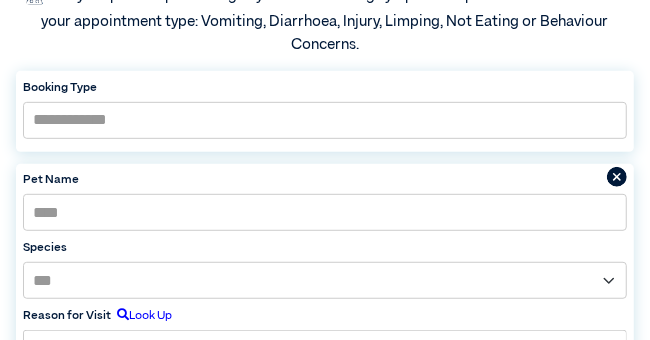 scroll, scrollTop: 276, scrollLeft: 0, axis: vertical 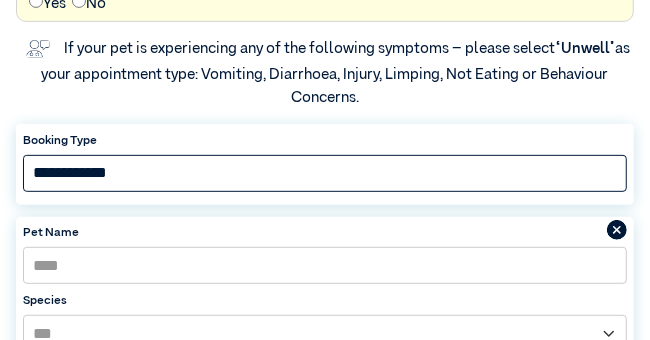 click on "**********" at bounding box center [325, 174] 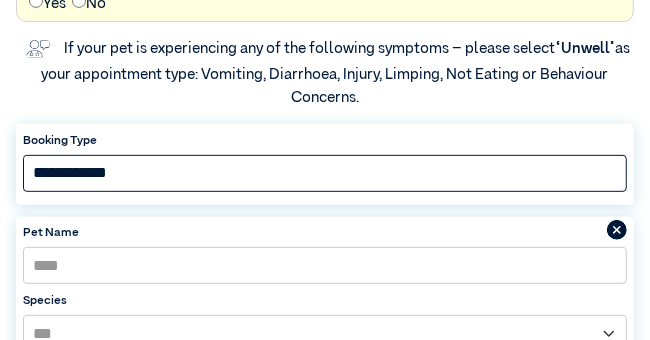 select on "*****" 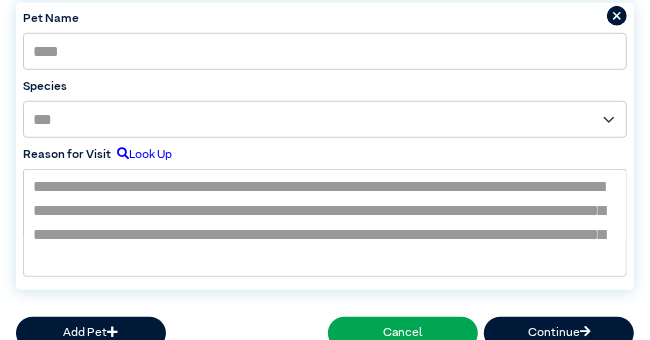 scroll, scrollTop: 492, scrollLeft: 0, axis: vertical 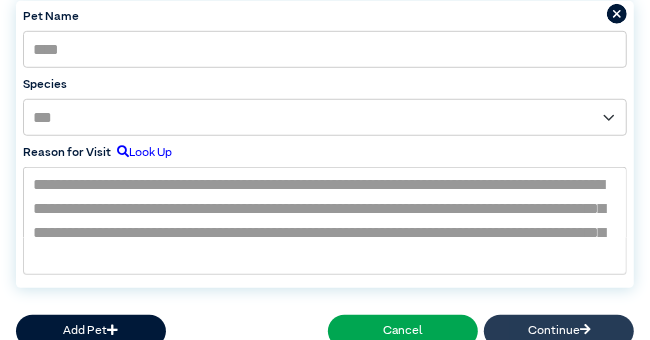 click on "Continue" at bounding box center [559, 331] 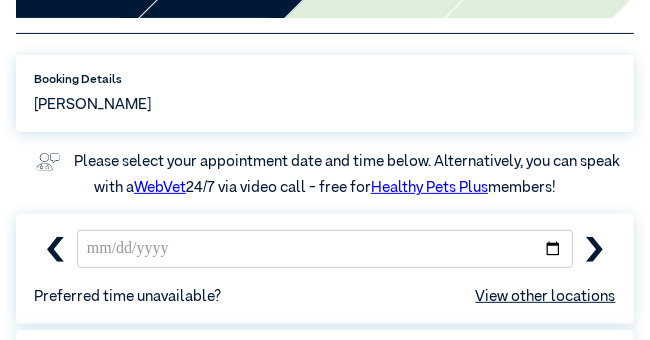 scroll, scrollTop: 289, scrollLeft: 0, axis: vertical 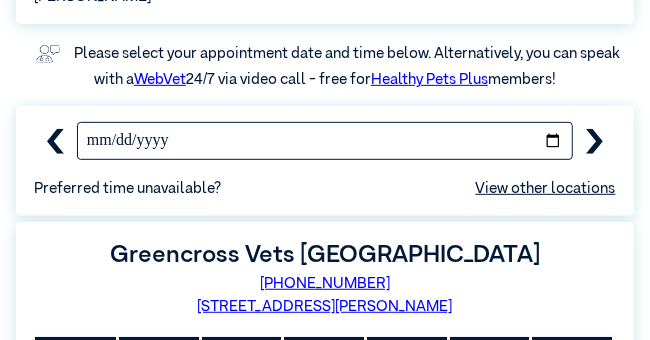 click on "**********" at bounding box center (325, 141) 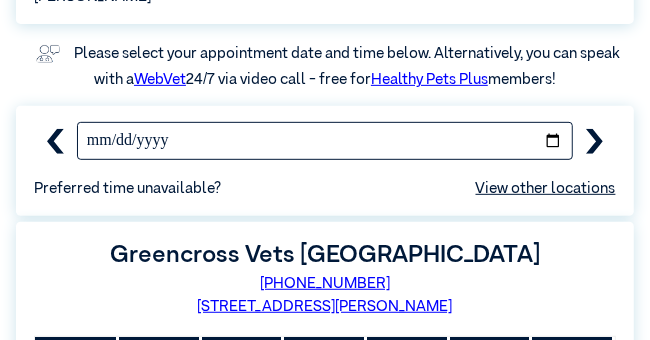 click on "**********" at bounding box center [325, 141] 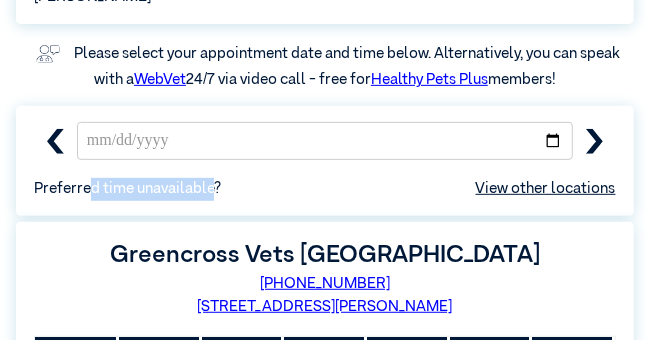 drag, startPoint x: 213, startPoint y: 185, endPoint x: 164, endPoint y: 189, distance: 49.162994 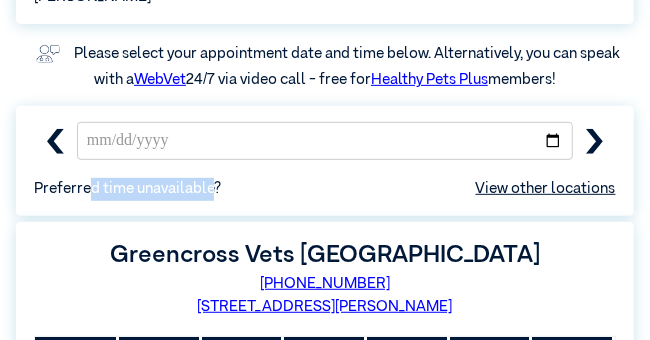 click on "Preferred time unavailable?  View other locations" at bounding box center (324, 189) 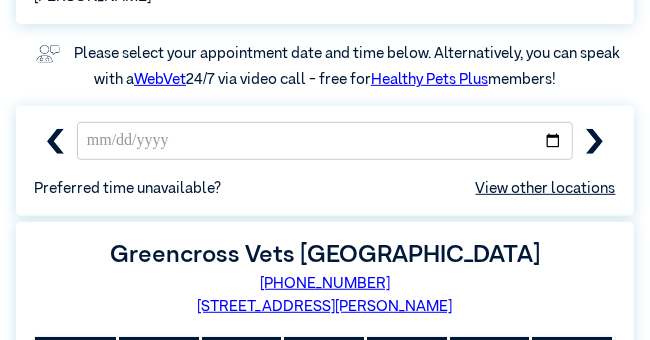 drag, startPoint x: 244, startPoint y: 184, endPoint x: 254, endPoint y: 180, distance: 10.770329 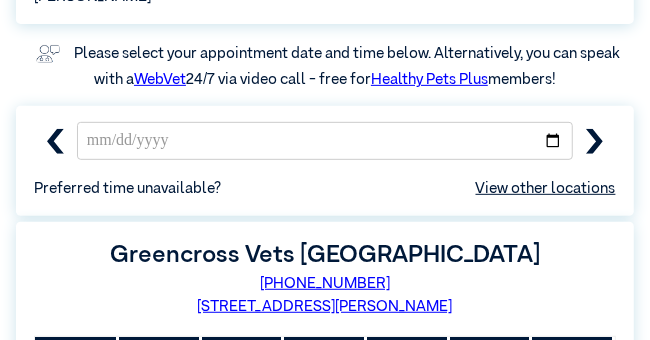 click on "Preferred time unavailable?  View other locations" at bounding box center [324, 189] 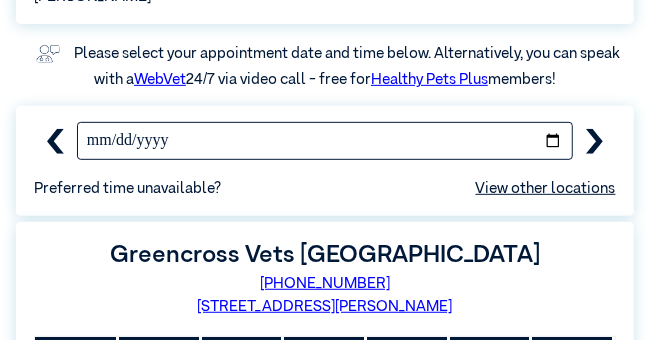 click on "**********" at bounding box center [325, 141] 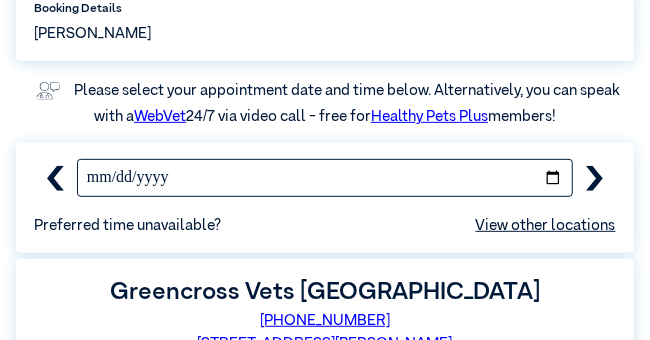 scroll, scrollTop: 289, scrollLeft: 0, axis: vertical 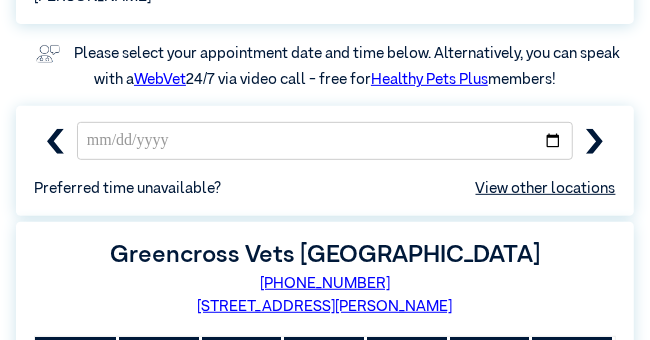 click 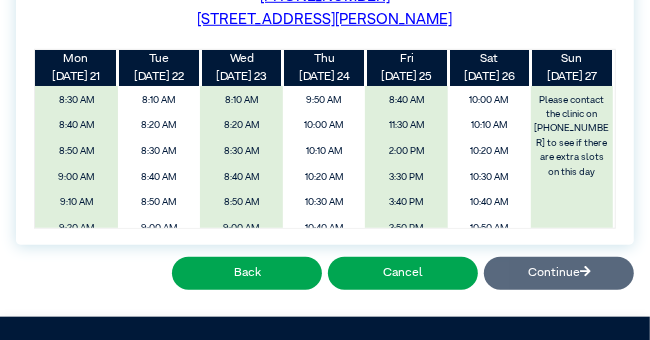 scroll, scrollTop: 613, scrollLeft: 0, axis: vertical 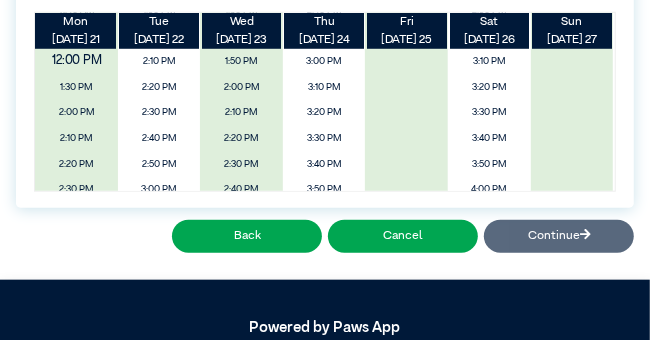 click on "12:00 PM" at bounding box center [77, 62] 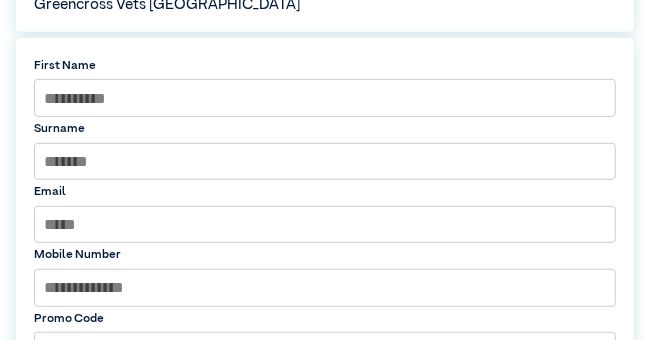 scroll, scrollTop: 397, scrollLeft: 0, axis: vertical 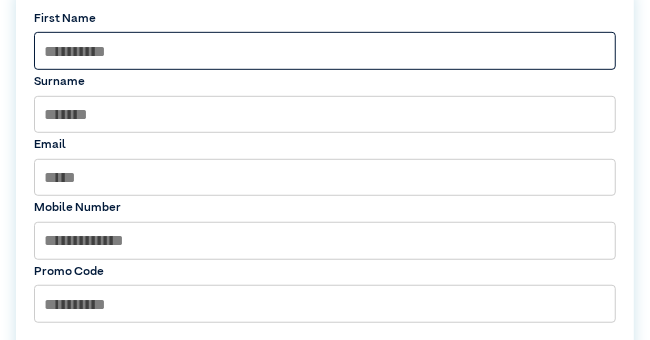 click at bounding box center [324, 51] 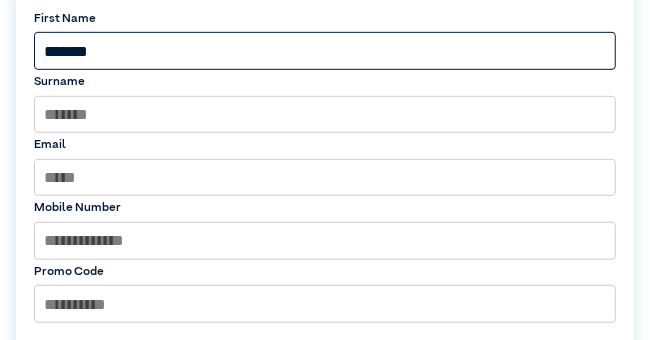 type on "*******" 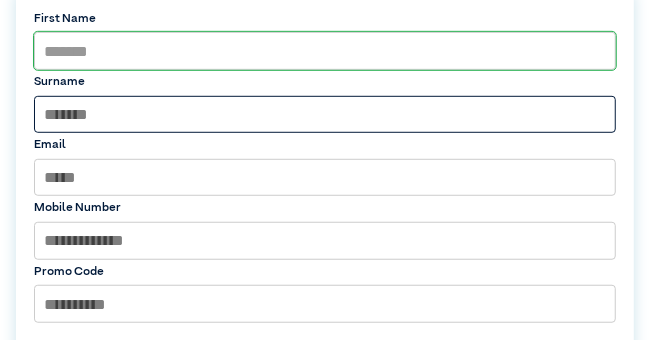 click at bounding box center (324, 115) 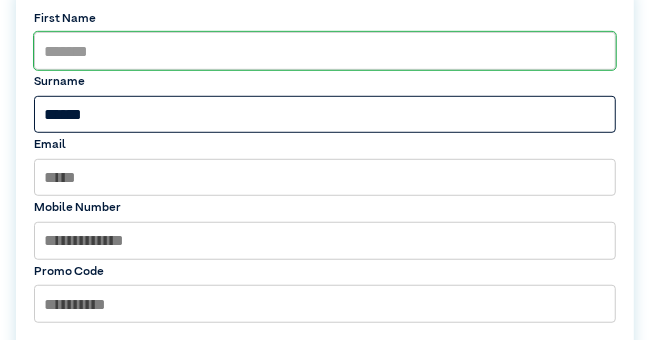 type on "******" 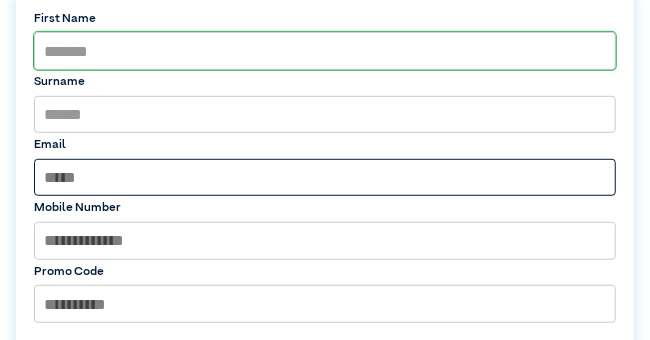 click at bounding box center (324, 178) 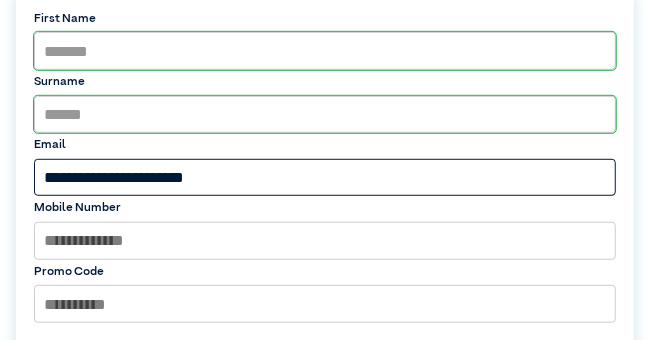 type on "**********" 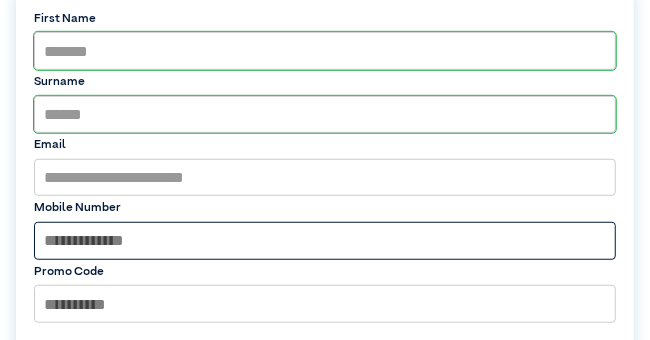 click at bounding box center (324, 241) 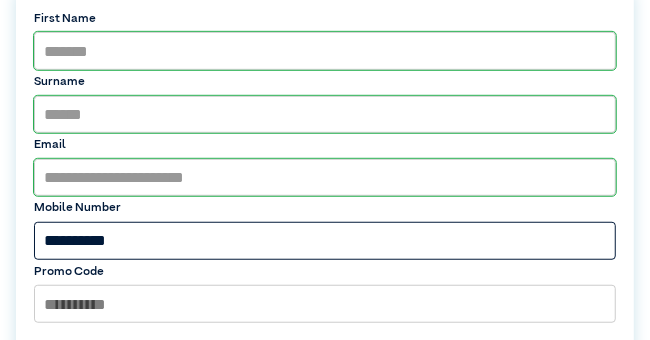type on "**********" 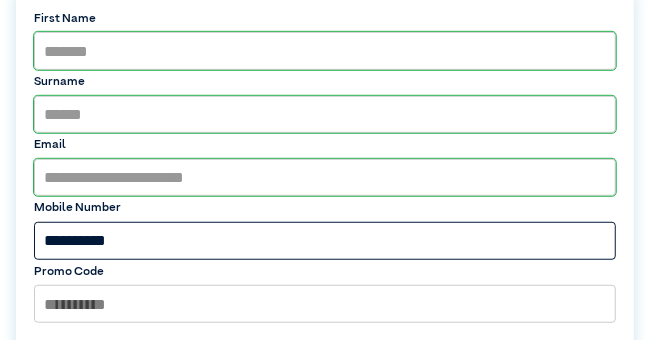 click on "Confirm and Book" at bounding box center [559, 465] 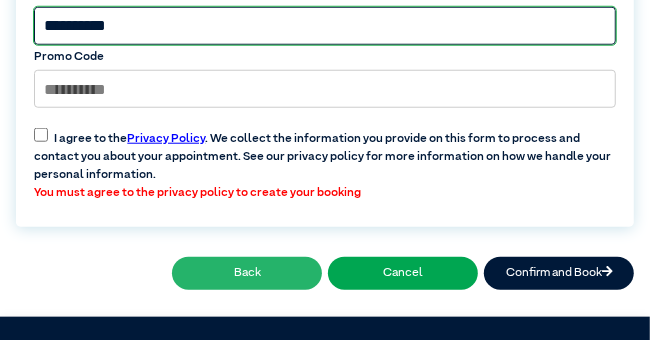 scroll, scrollTop: 613, scrollLeft: 0, axis: vertical 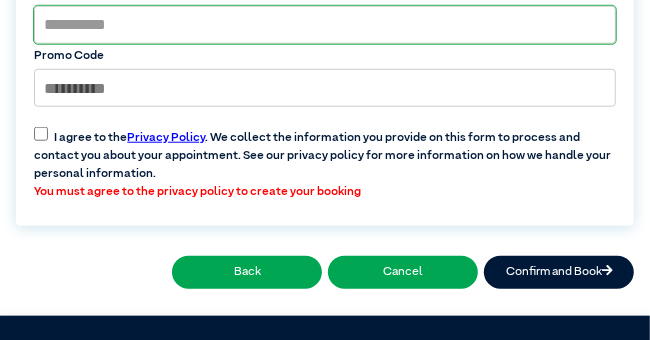 click on "I agree to the  Privacy Policy . We collect the information you provide on this form to process and contact you about your appointment. See our privacy policy for more information on how we handle your personal information. You must agree to the privacy policy to create your booking" at bounding box center (324, 160) 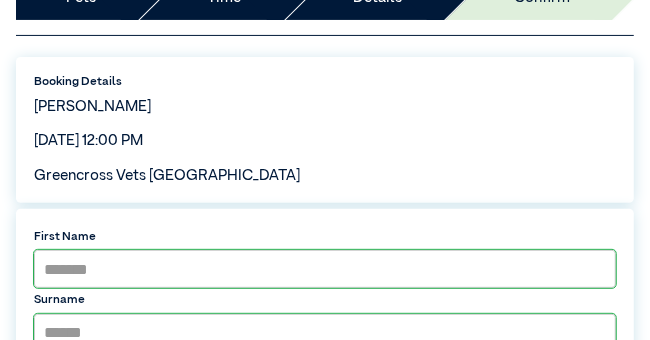 scroll, scrollTop: 73, scrollLeft: 0, axis: vertical 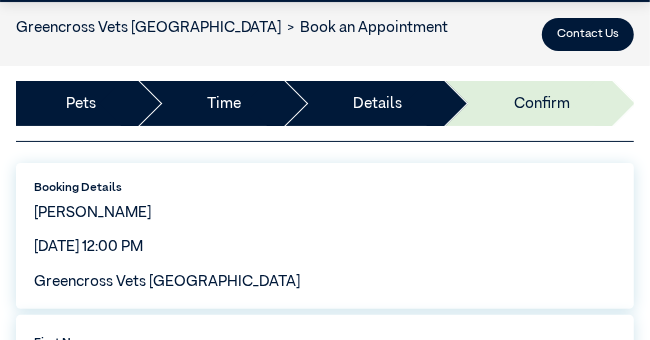 click on "Time" at bounding box center [225, 104] 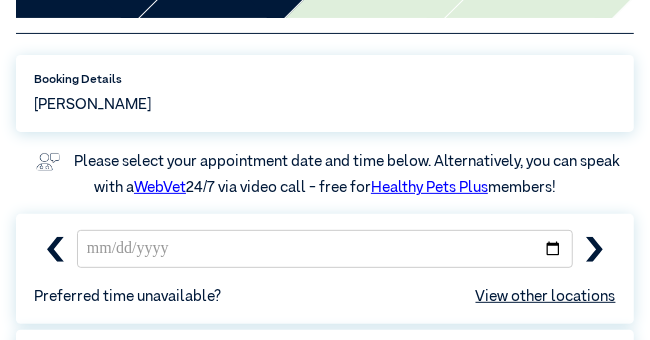 scroll, scrollTop: 289, scrollLeft: 0, axis: vertical 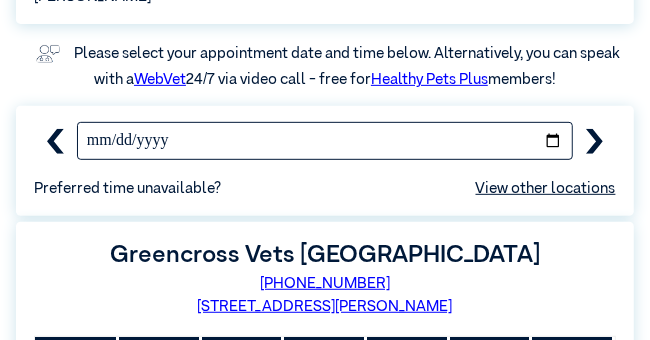 click on "**********" at bounding box center [325, 141] 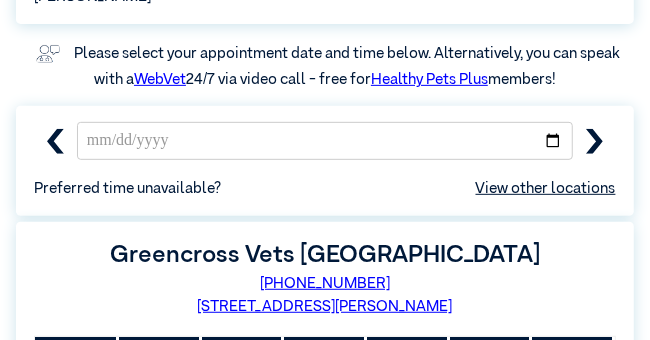click 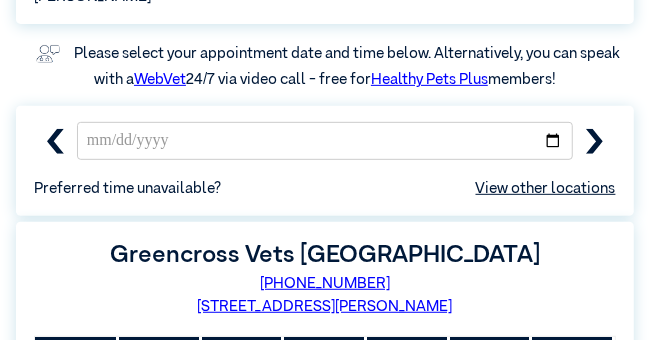 click 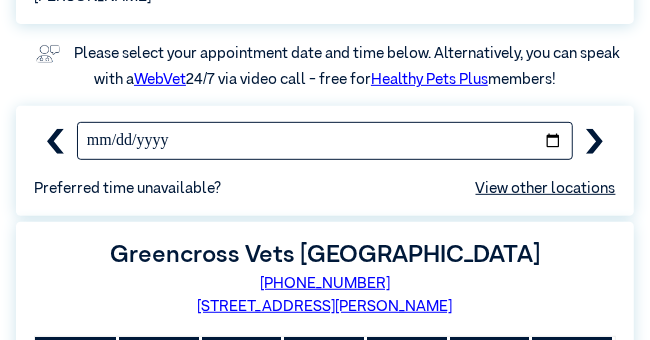 click on "**********" at bounding box center (325, 141) 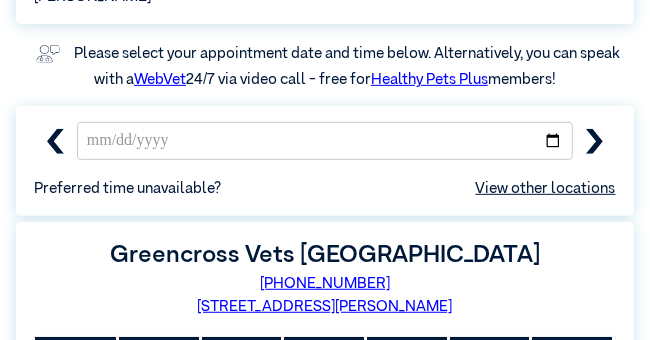 click on "View other locations" at bounding box center (546, 189) 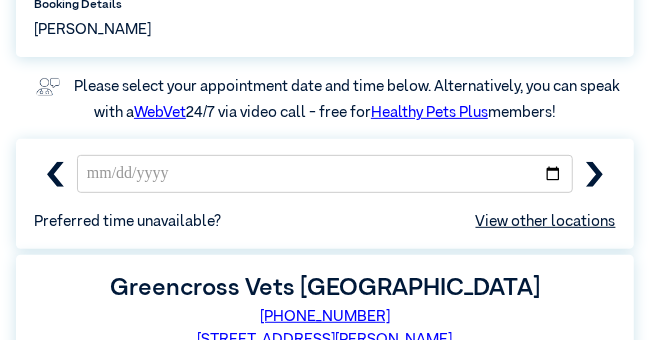 scroll, scrollTop: 289, scrollLeft: 0, axis: vertical 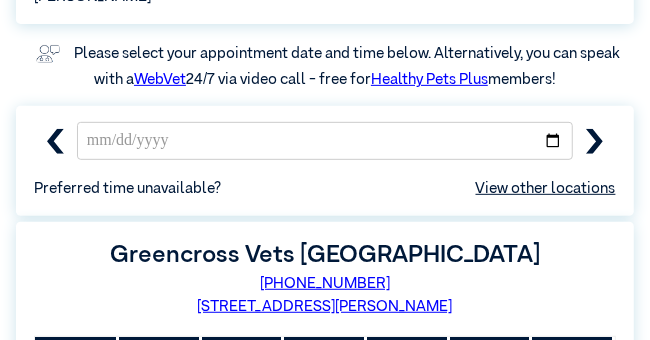 click on "View other locations" at bounding box center (546, 189) 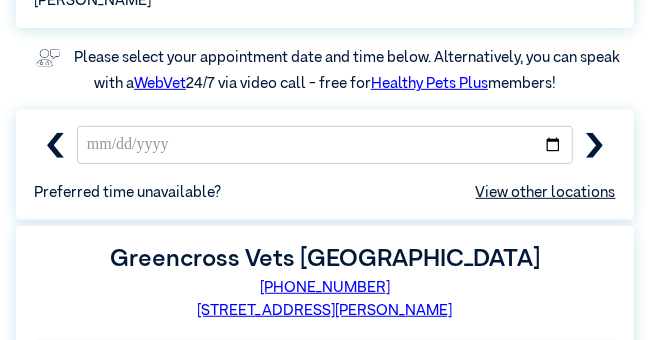 scroll, scrollTop: 289, scrollLeft: 0, axis: vertical 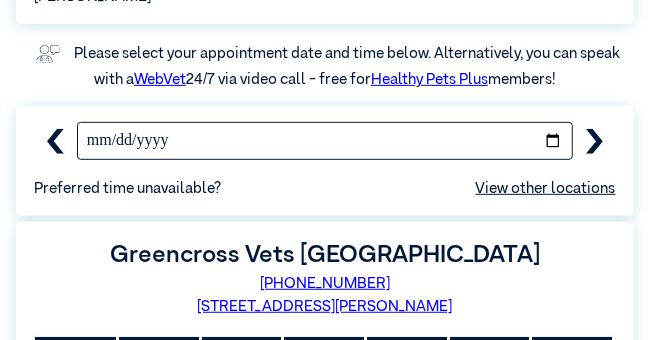 click on "**********" at bounding box center (325, 141) 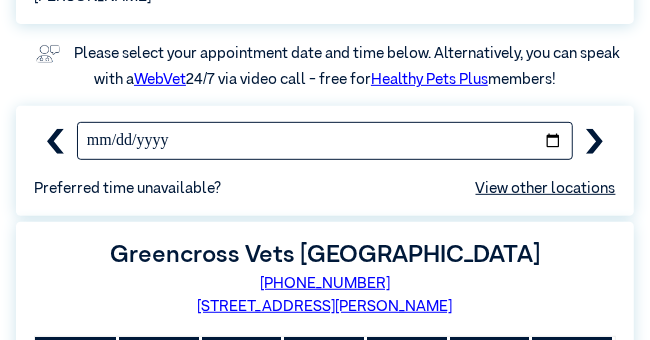 click on "**********" at bounding box center (325, 141) 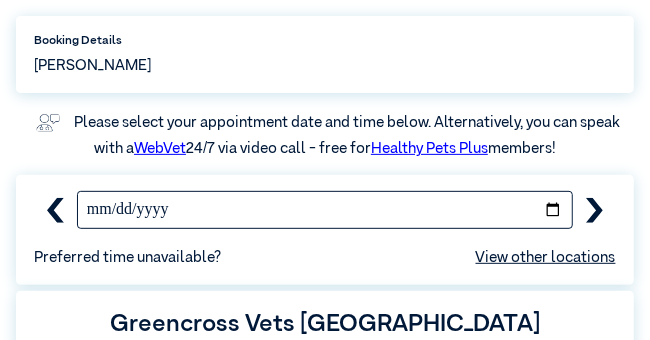 scroll, scrollTop: 181, scrollLeft: 0, axis: vertical 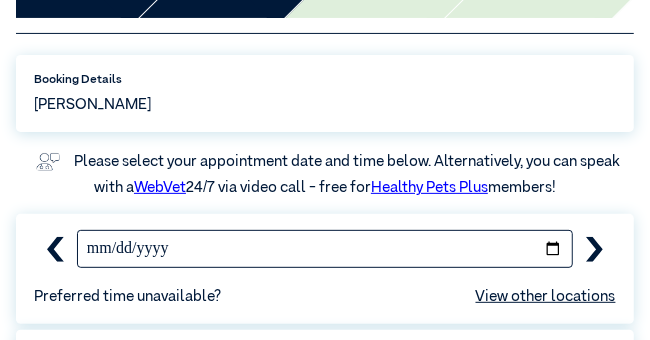 click on "**********" at bounding box center (325, 249) 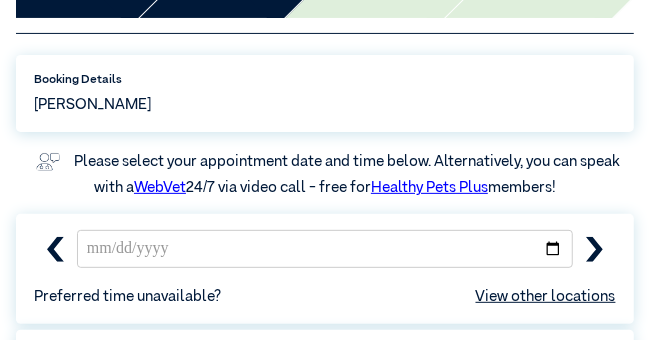 click 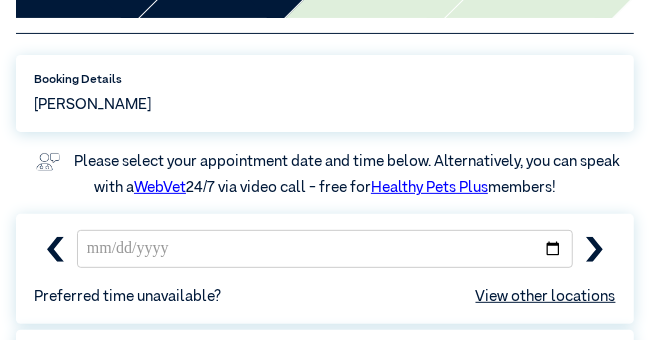 click 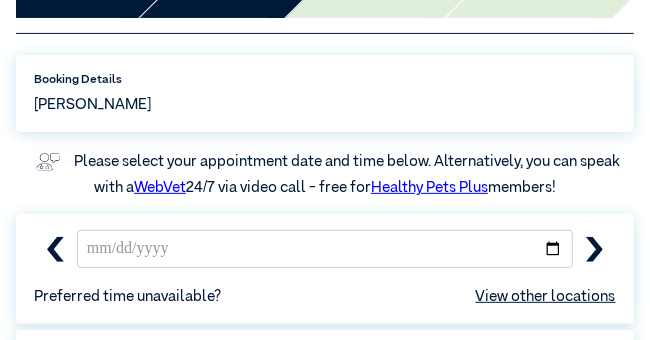 click on "View other locations" at bounding box center (546, 297) 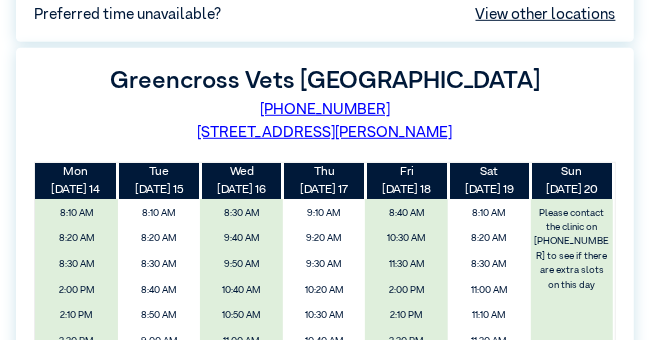 scroll, scrollTop: 505, scrollLeft: 0, axis: vertical 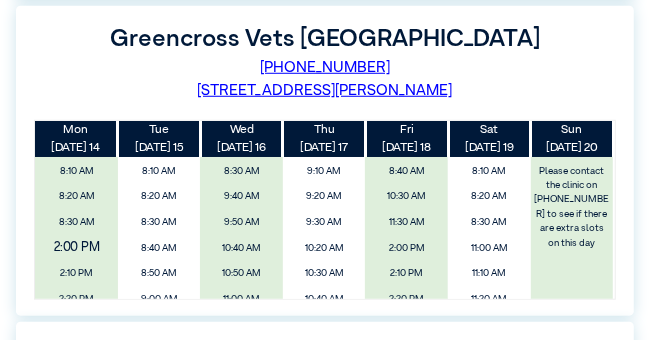 click on "2:00 PM" at bounding box center [77, 249] 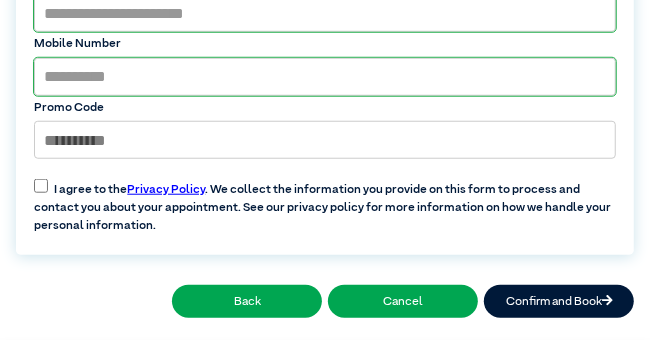 scroll, scrollTop: 613, scrollLeft: 0, axis: vertical 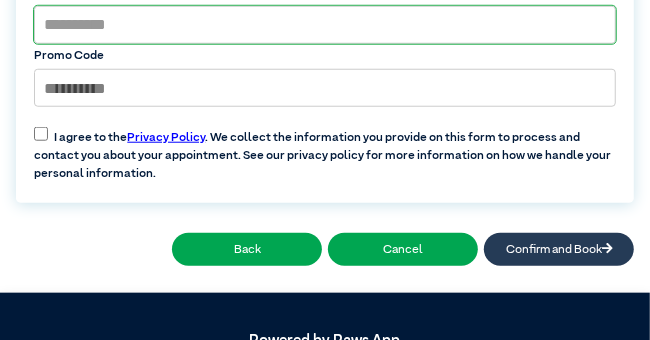 click on "Confirm and Book" at bounding box center [559, 249] 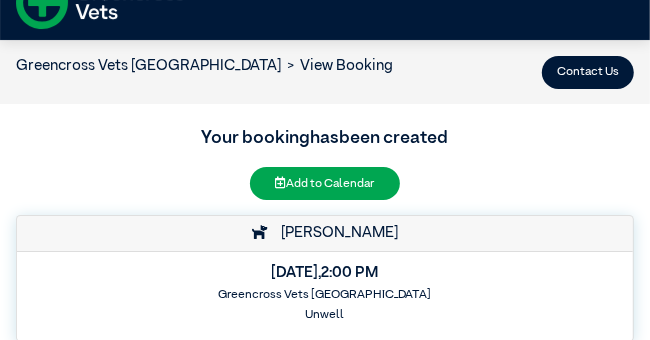 scroll, scrollTop: 28, scrollLeft: 0, axis: vertical 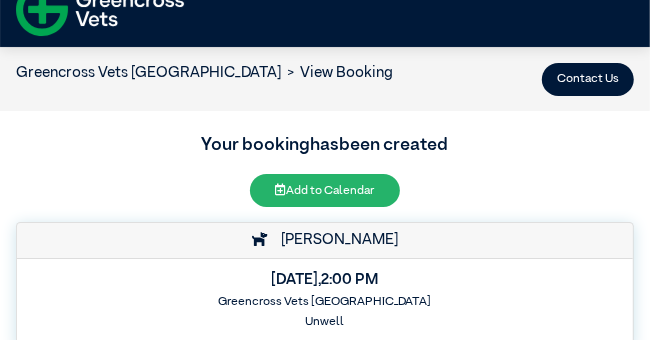 click on "Add to Calendar" at bounding box center (325, 190) 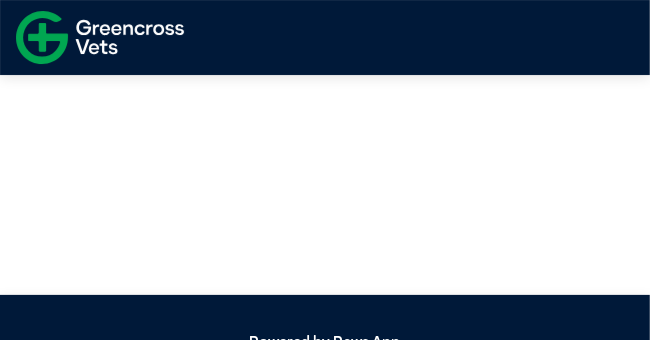scroll, scrollTop: 0, scrollLeft: 0, axis: both 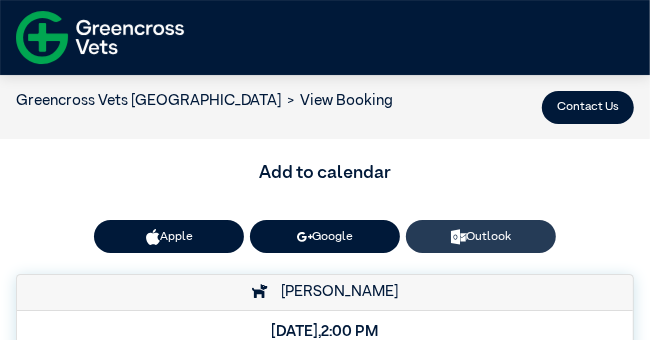 click 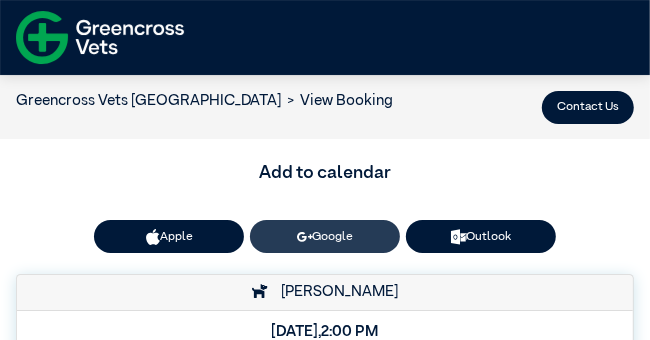 click on "Google" at bounding box center (325, 236) 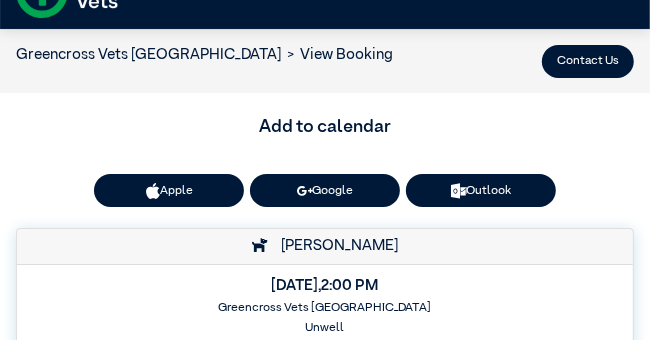 scroll, scrollTop: 0, scrollLeft: 0, axis: both 